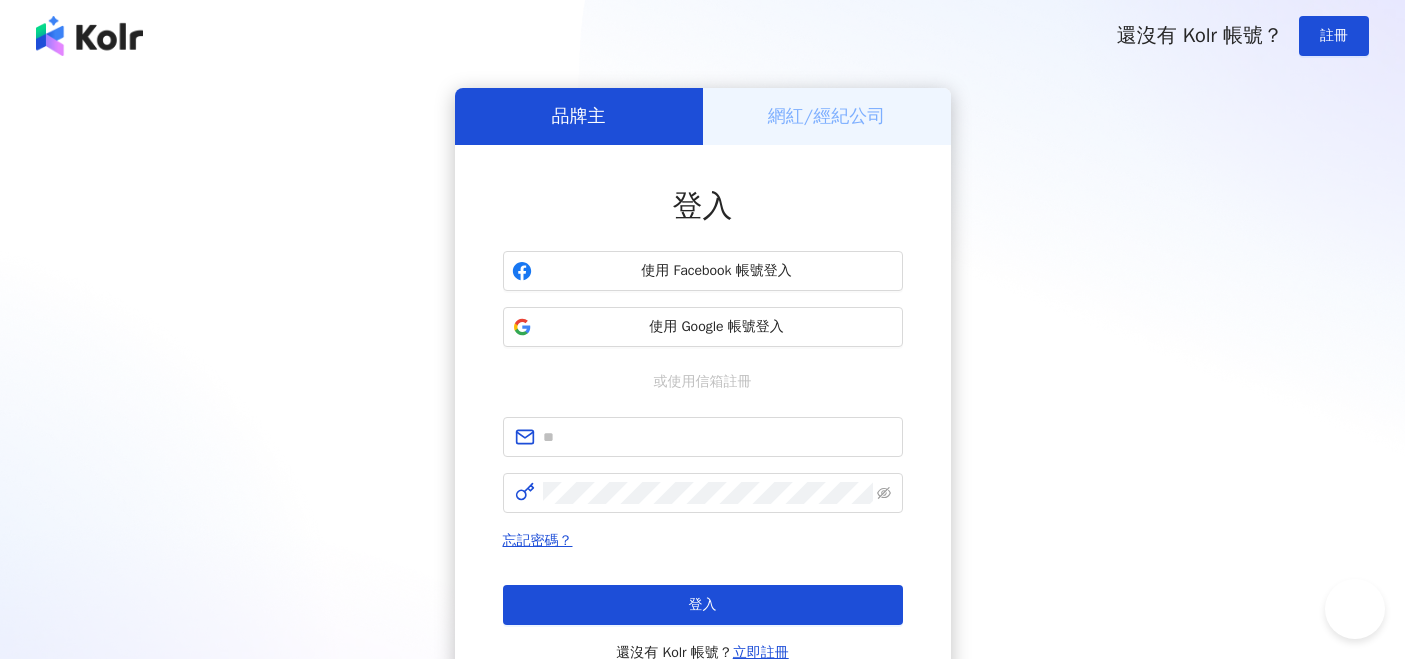 scroll, scrollTop: 0, scrollLeft: 0, axis: both 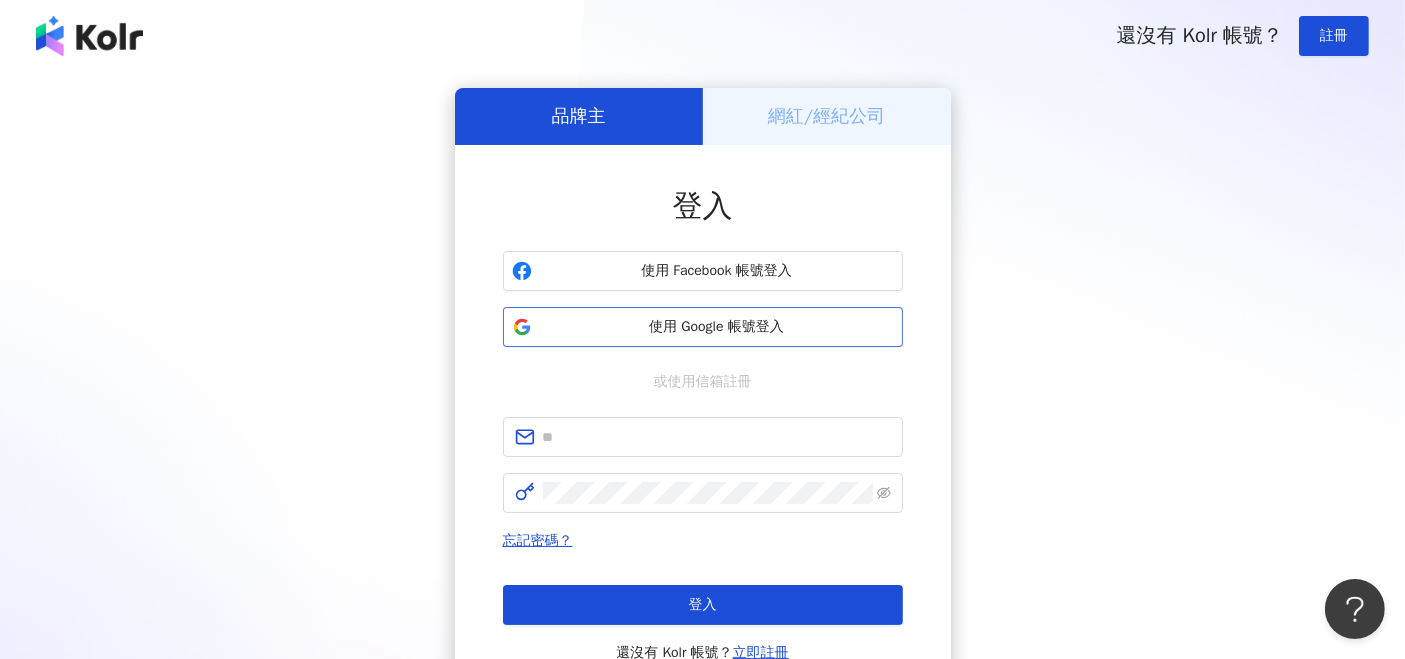 click on "使用 Google 帳號登入" at bounding box center (717, 327) 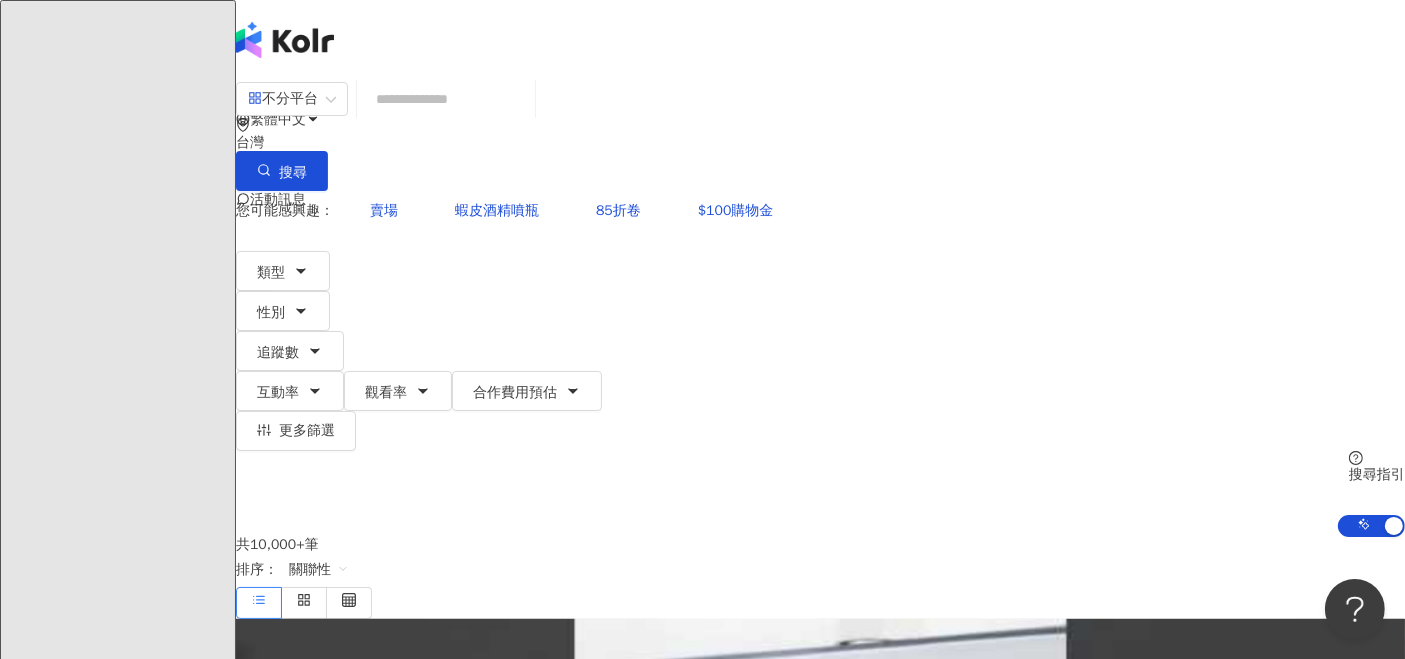 click on "競品分析" at bounding box center (117, 3810) 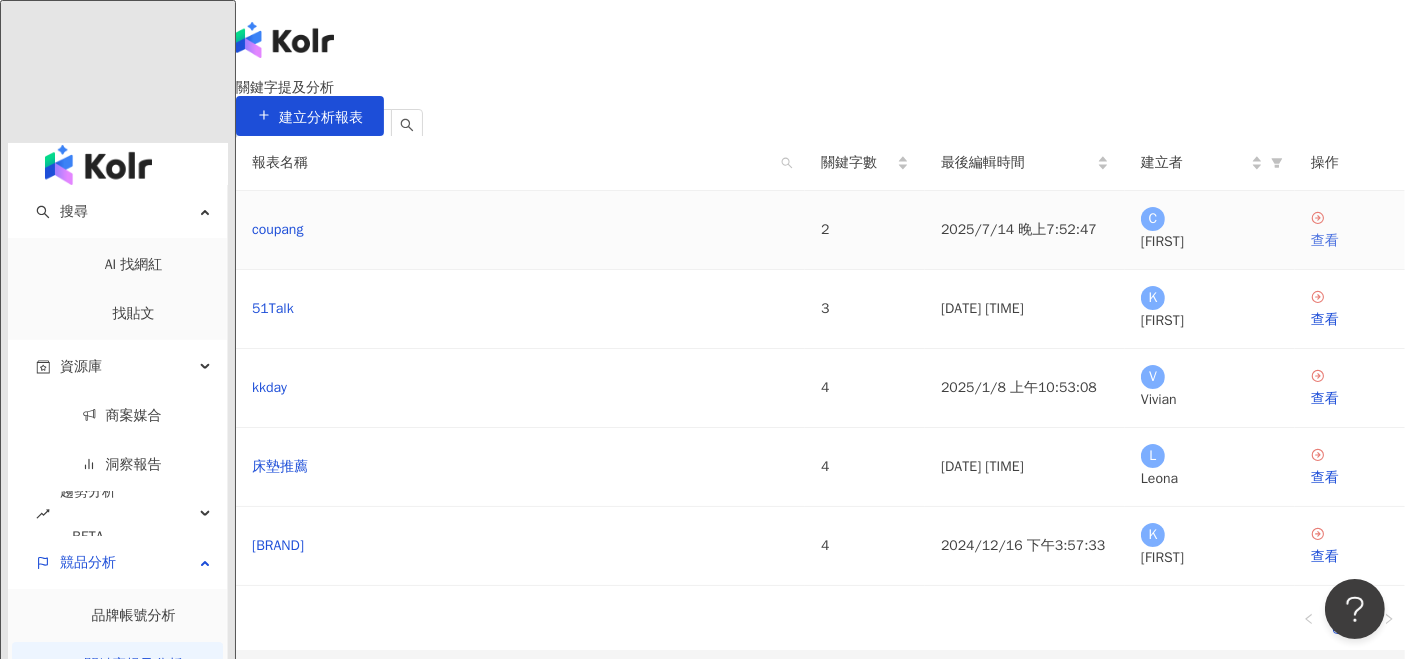 click on "查看" at bounding box center [1350, 241] 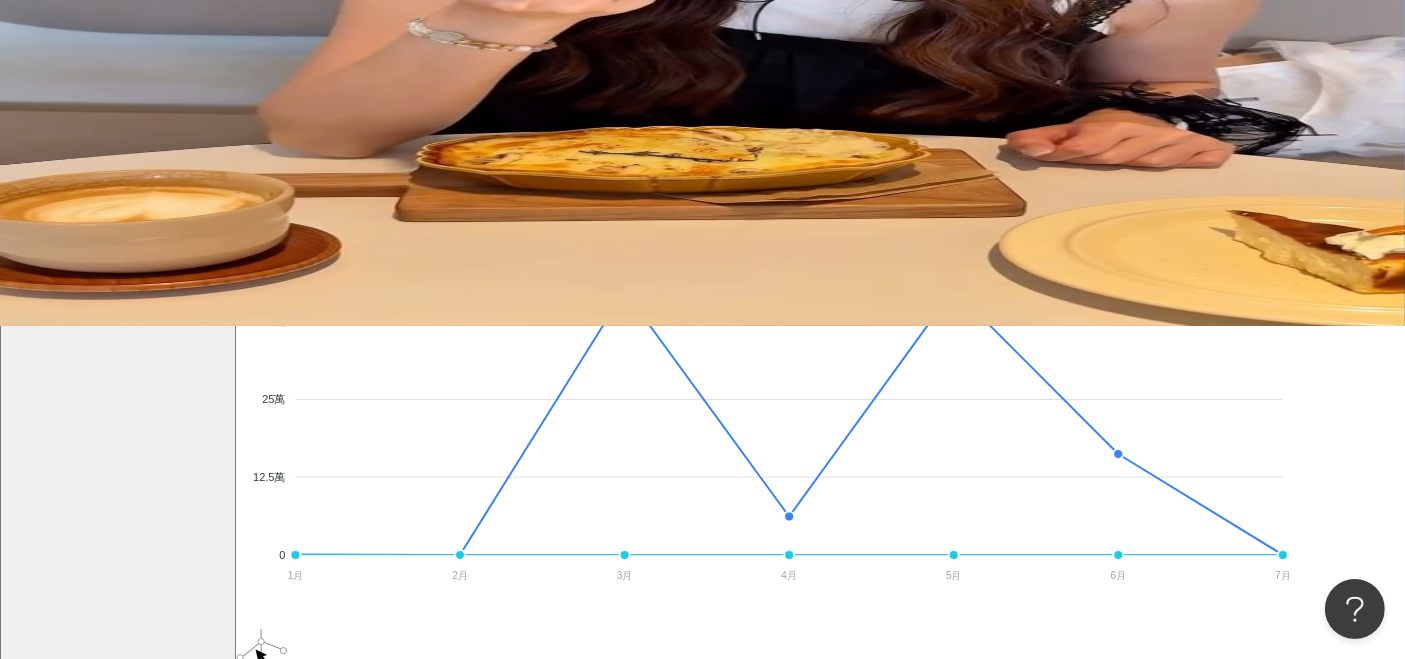 scroll, scrollTop: 111, scrollLeft: 0, axis: vertical 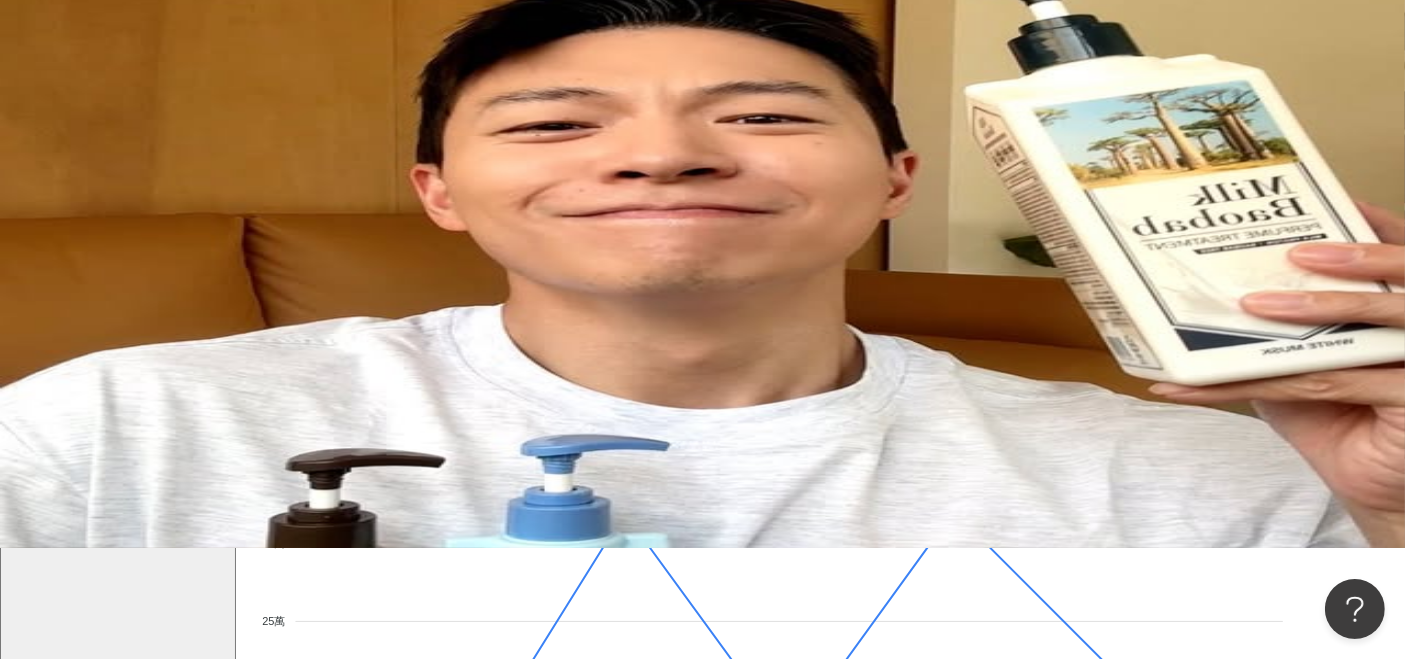 click on "聲量" at bounding box center (268, 371) 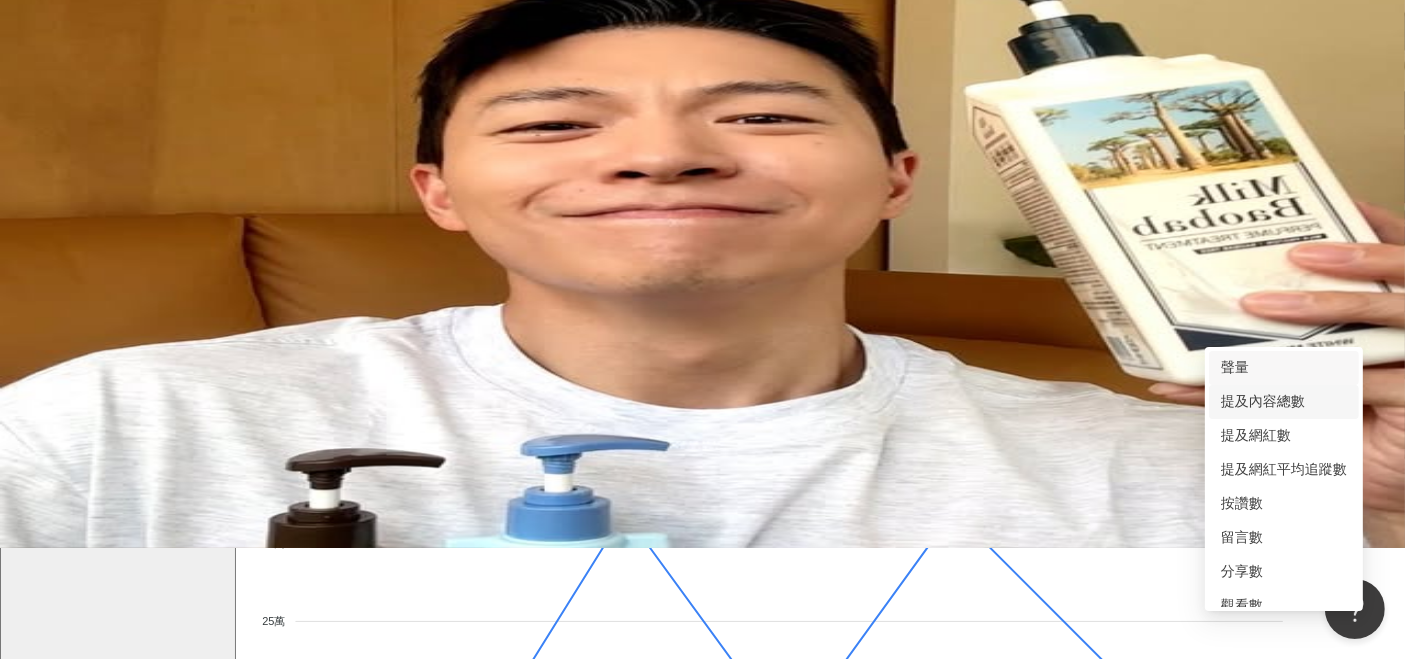 click on "提及內容總數" at bounding box center (1284, 402) 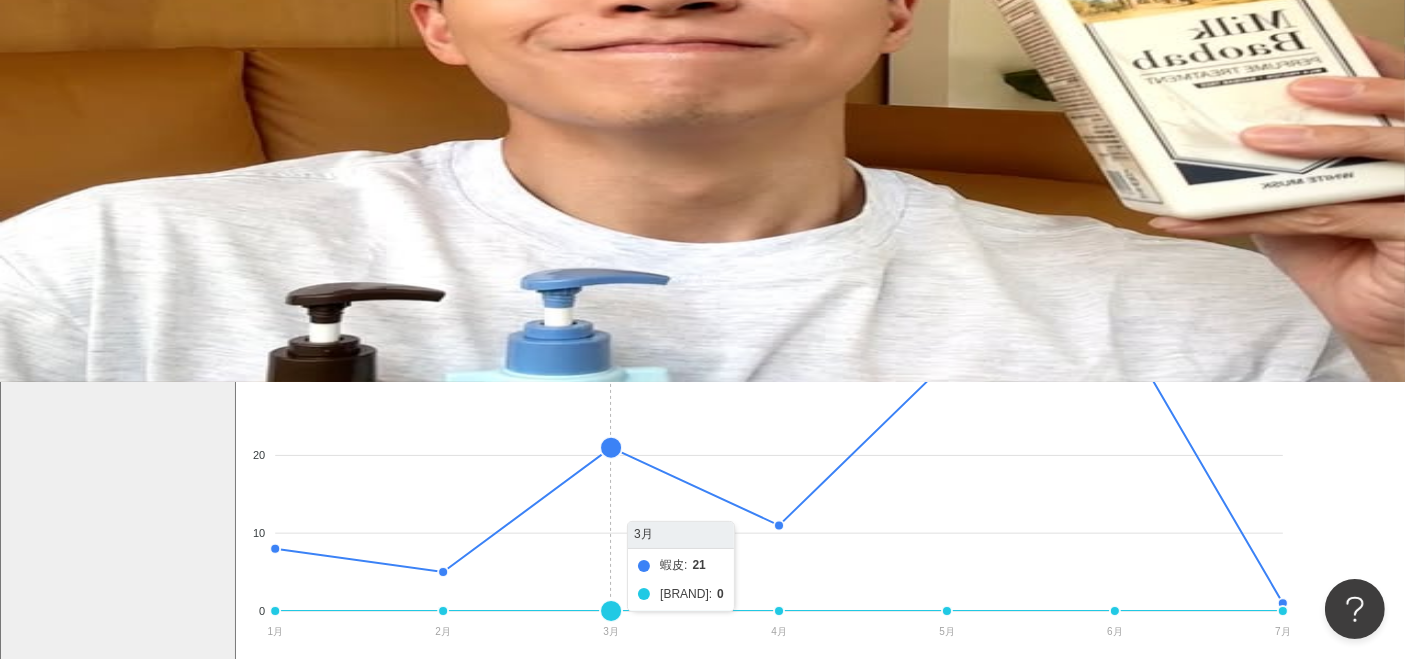 scroll, scrollTop: 0, scrollLeft: 0, axis: both 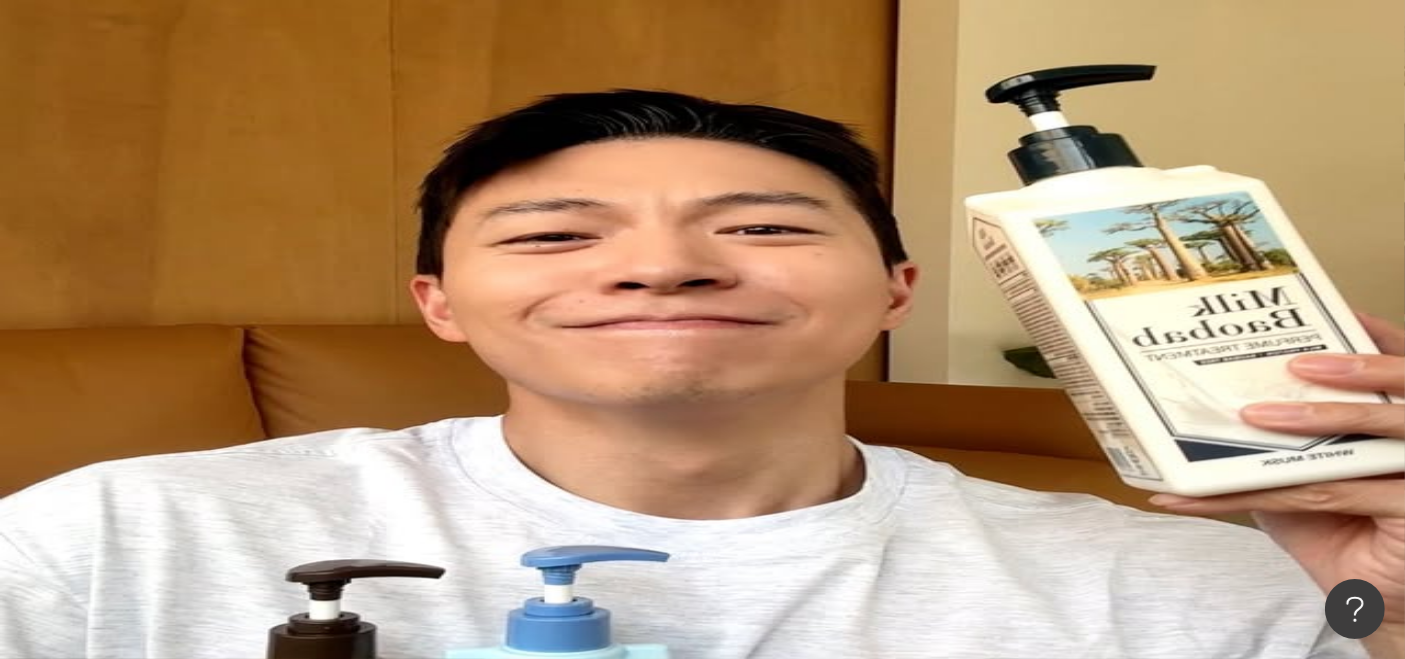 click on "設定關鍵字" at bounding box center (303, 146) 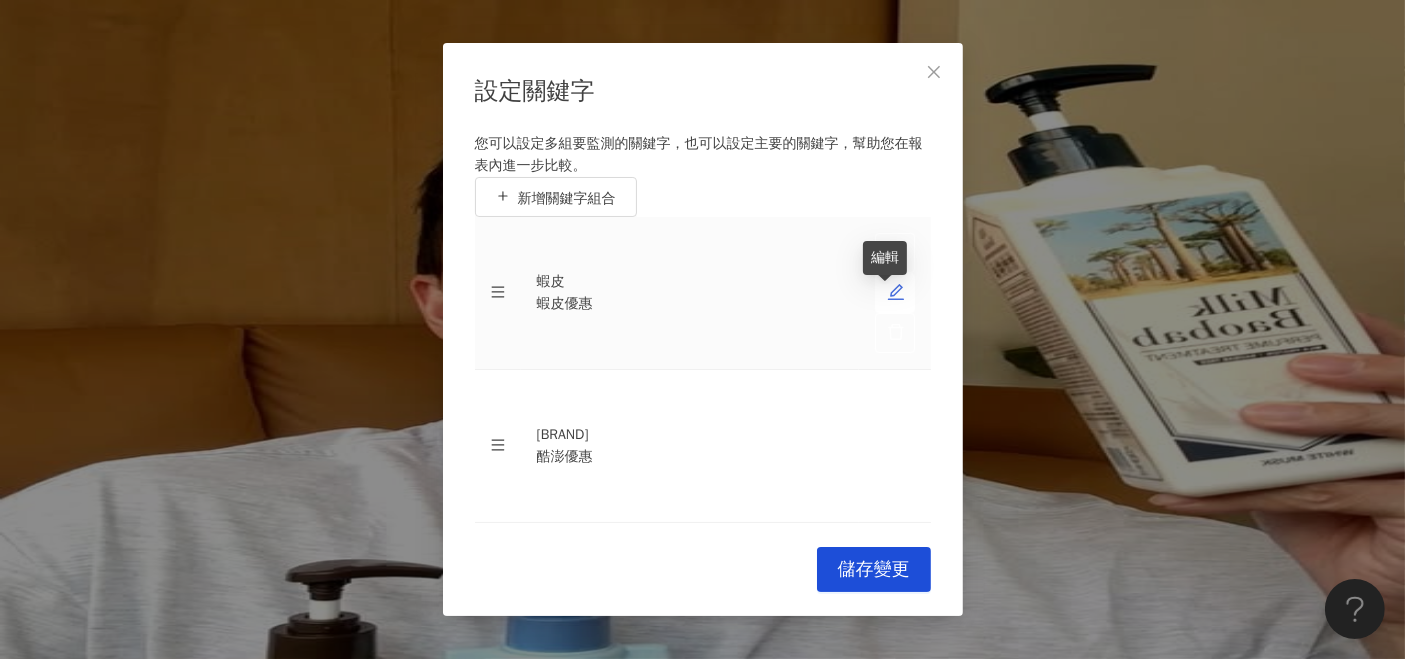 click 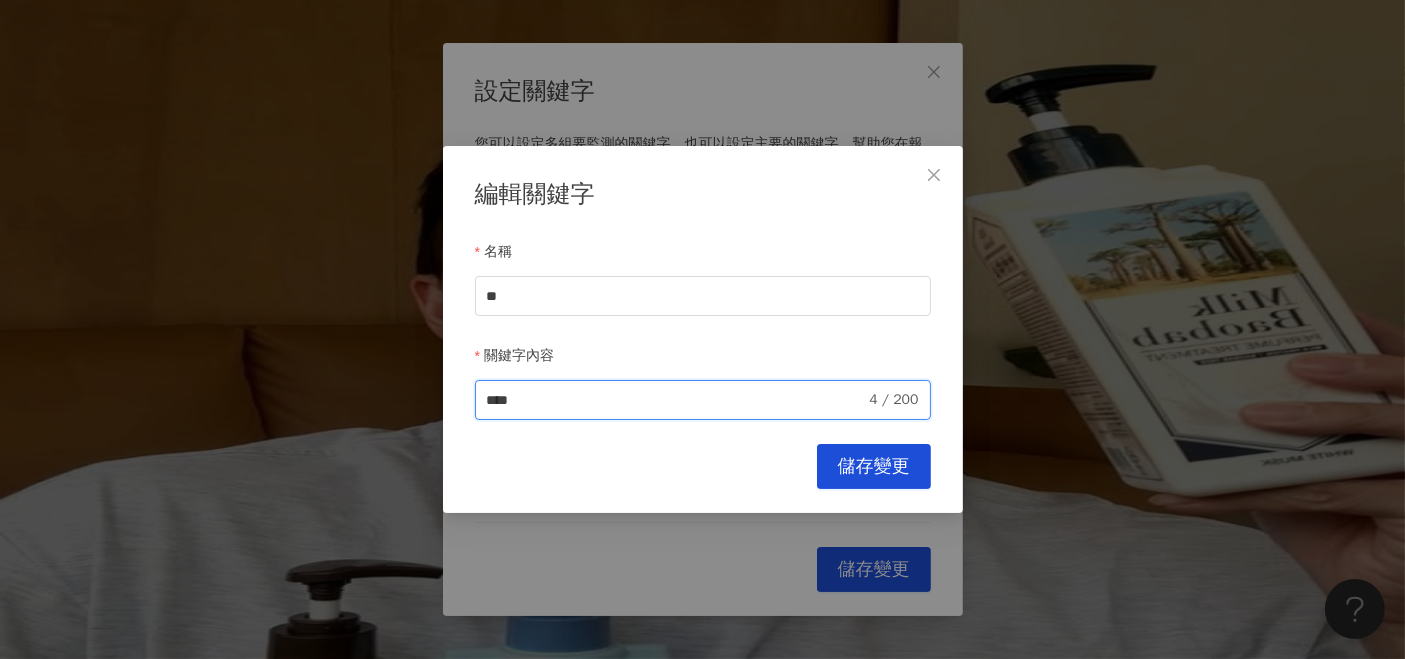 click on "****" at bounding box center [676, 400] 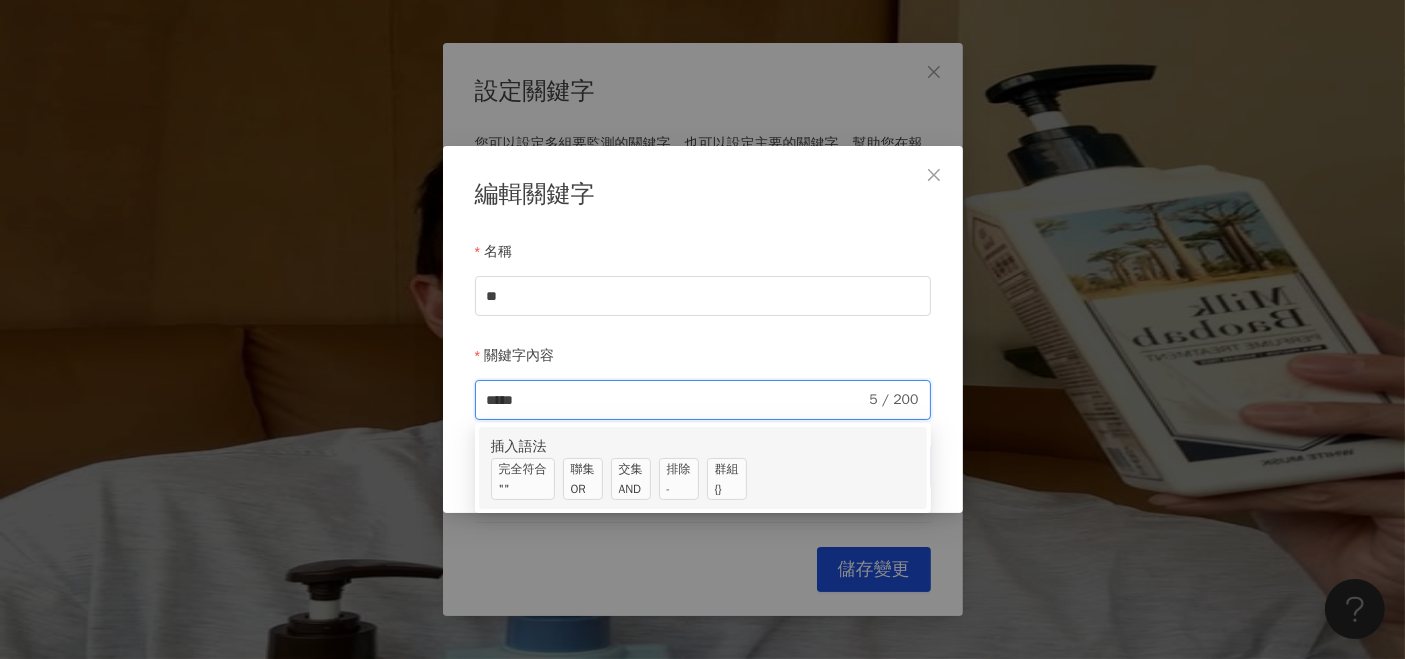 click on "聯集 OR" at bounding box center (583, 479) 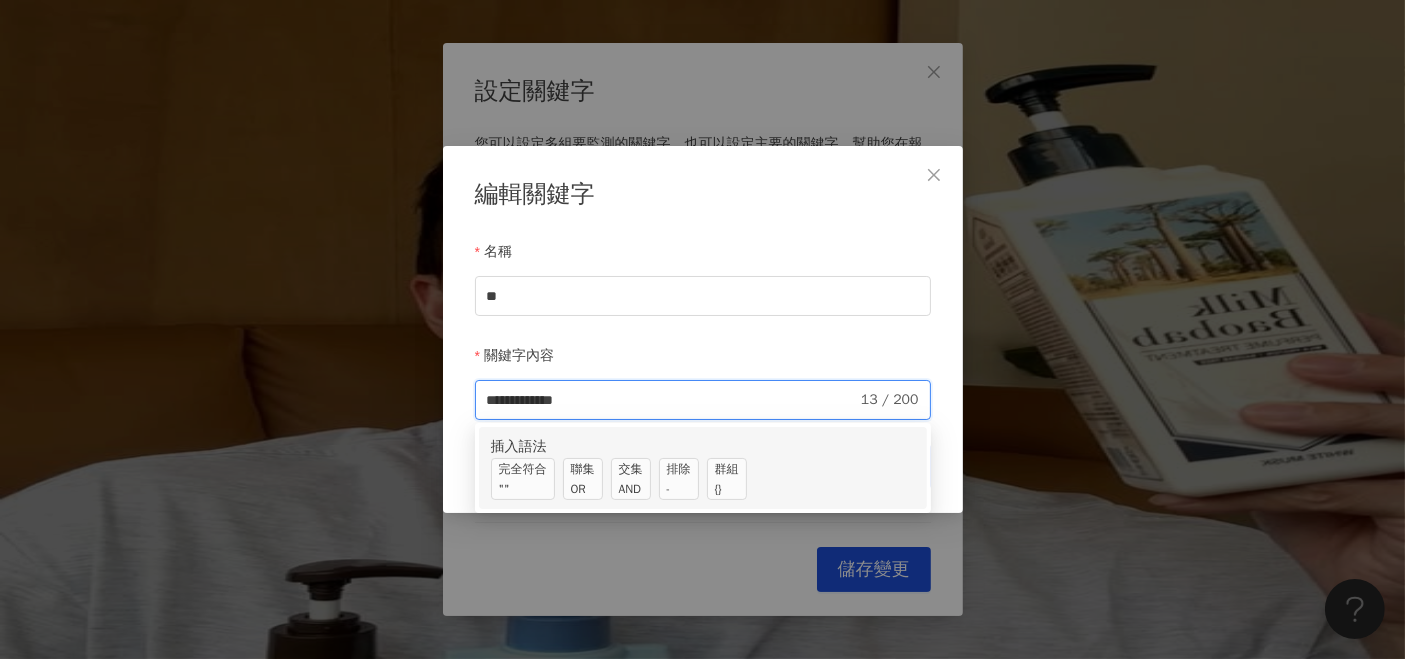 click on "聯集 OR" at bounding box center (583, 479) 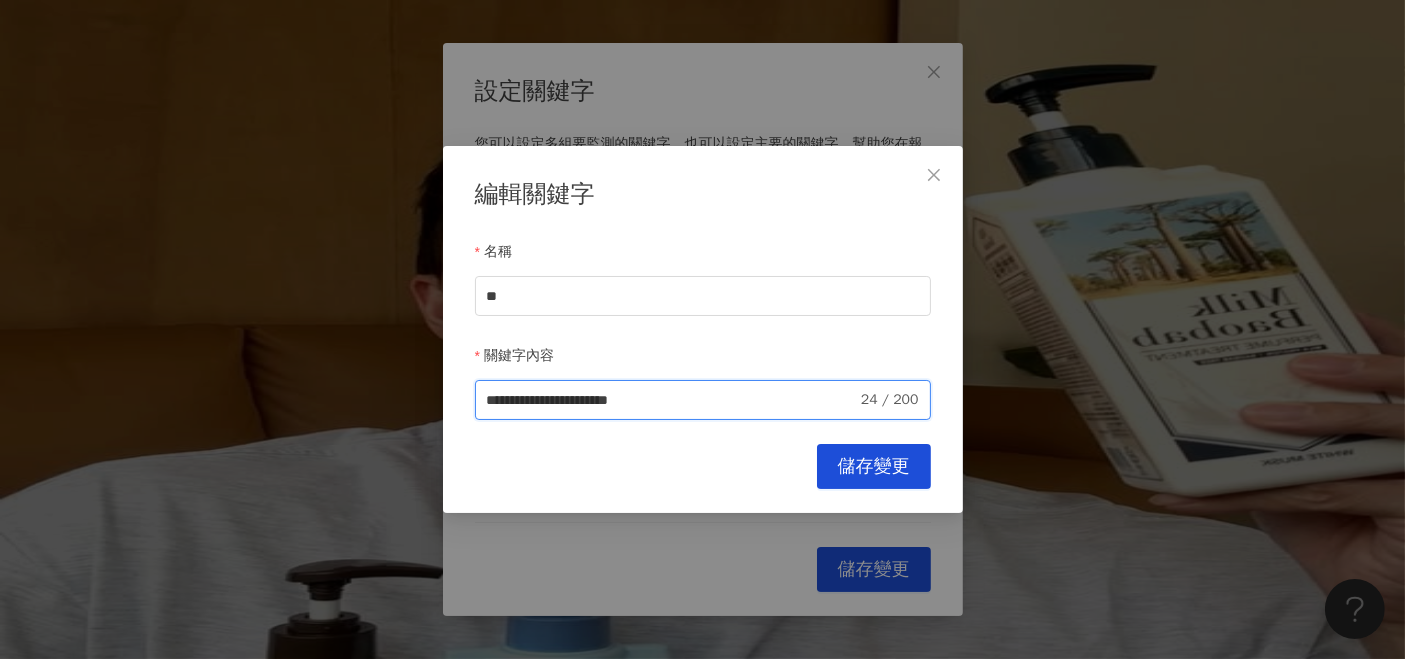 type on "**********" 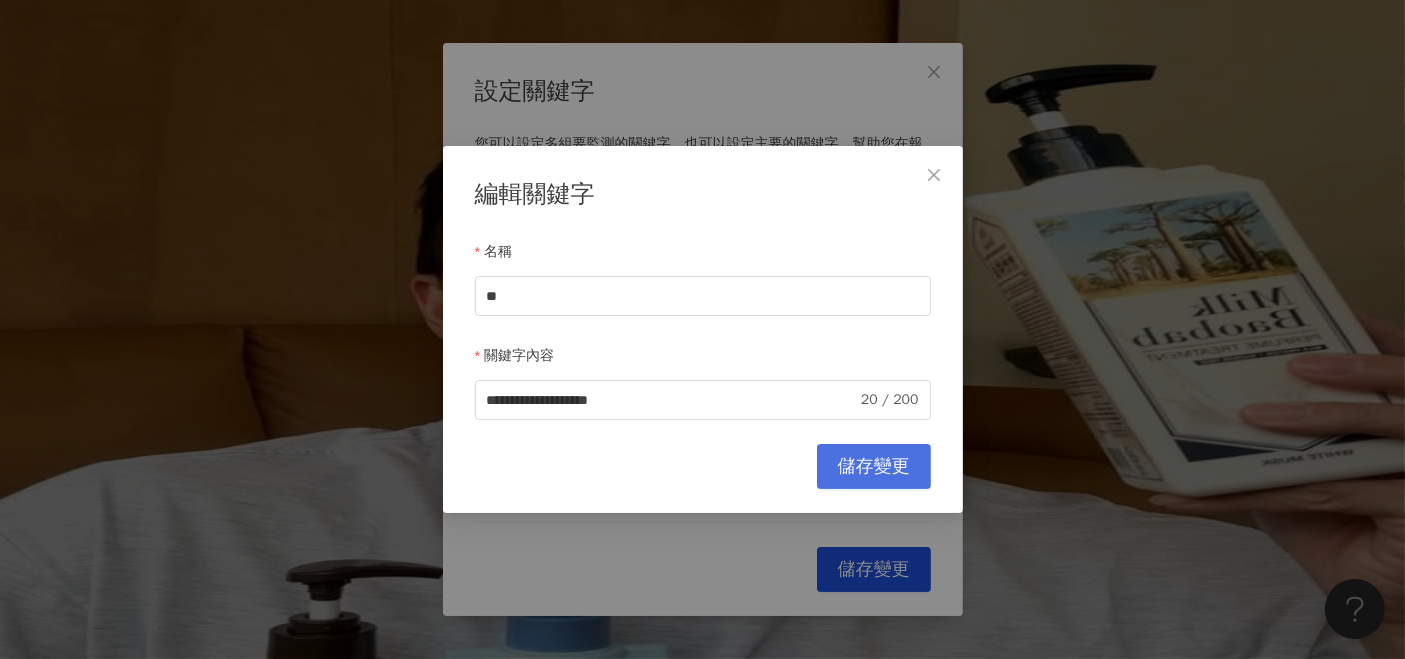 click on "儲存變更" at bounding box center [874, 466] 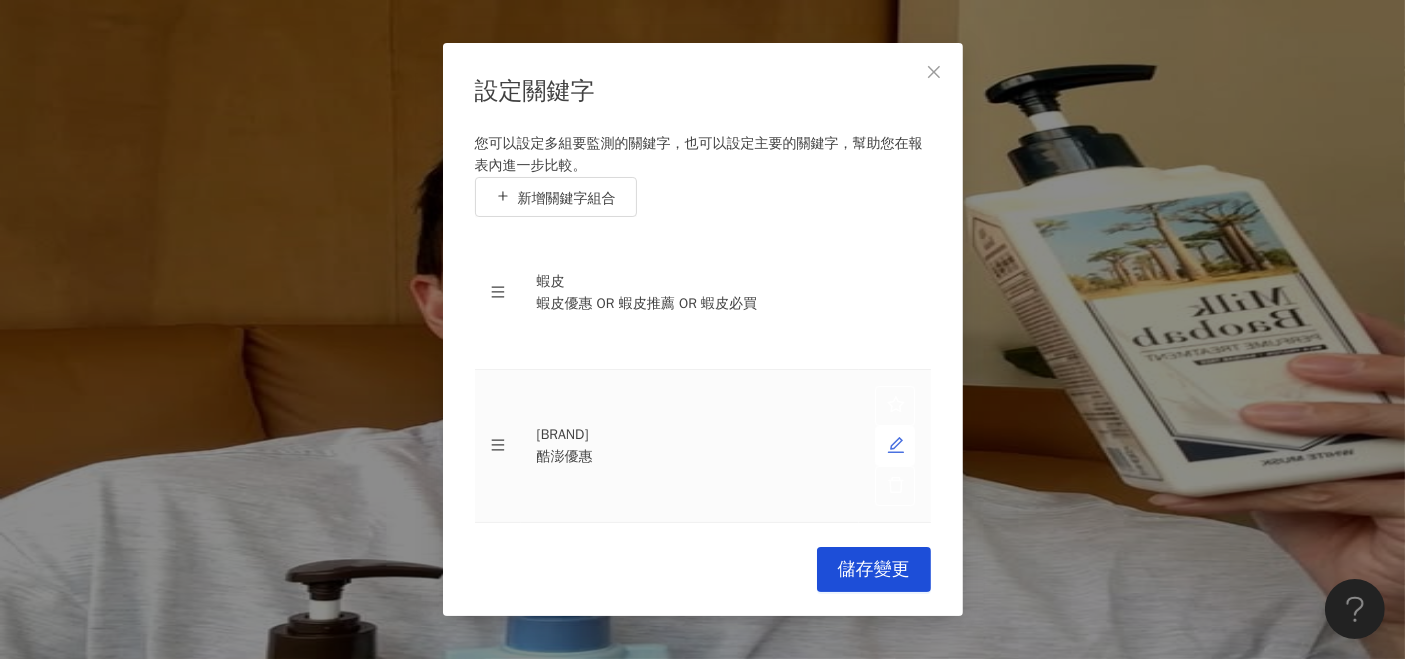 click 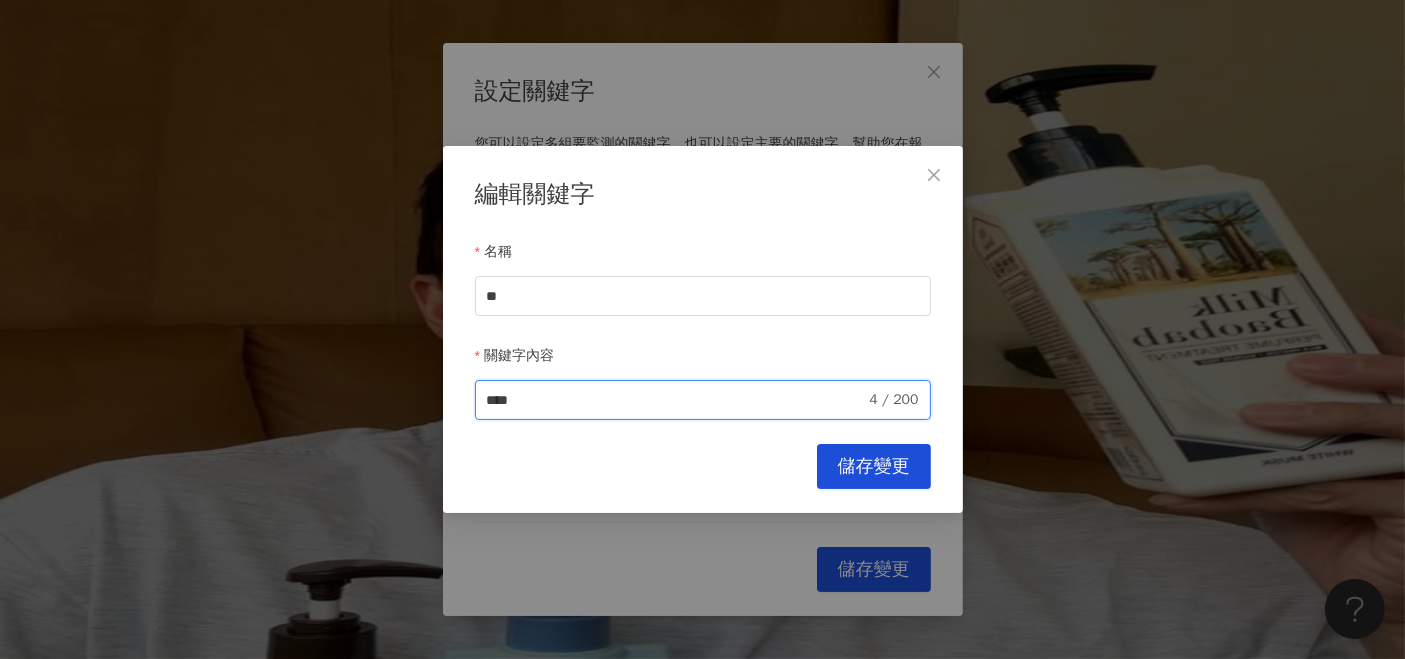 click on "****" at bounding box center [676, 400] 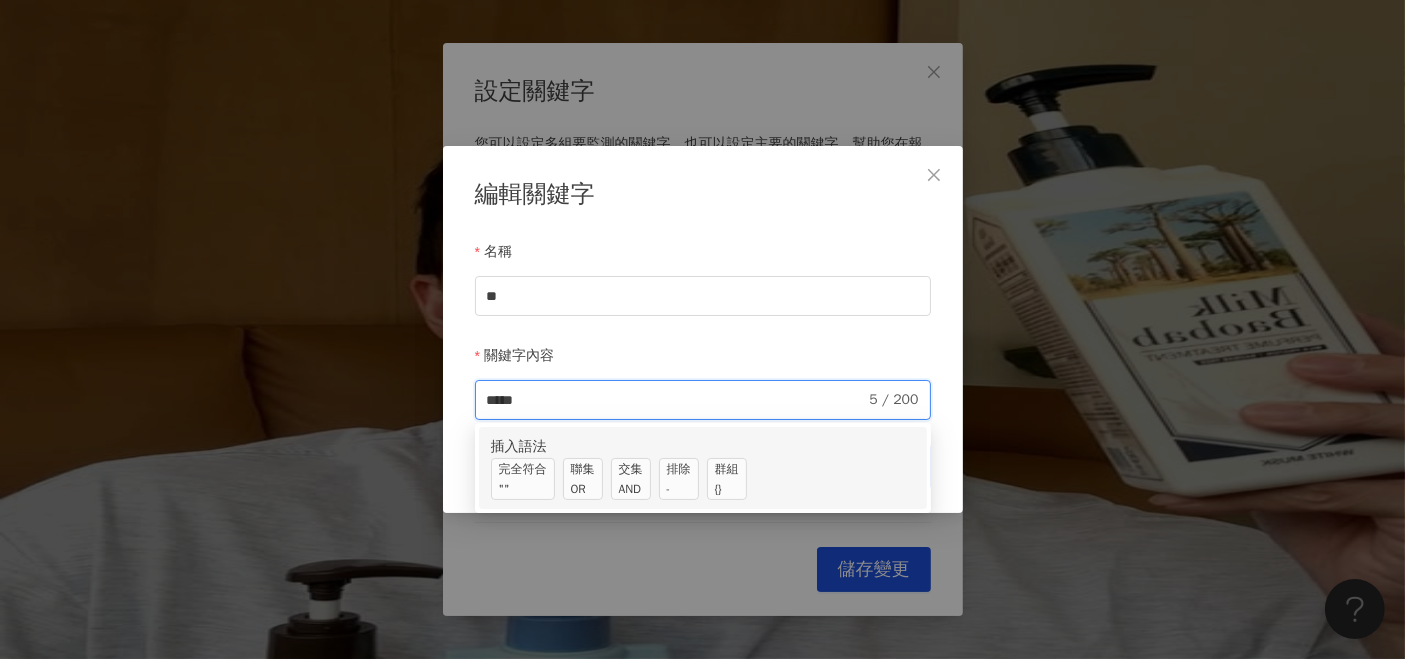 click on "插入語法 完全符合 "" 聯集 OR 交集 AND 排除 - 群組 {}" at bounding box center (703, 468) 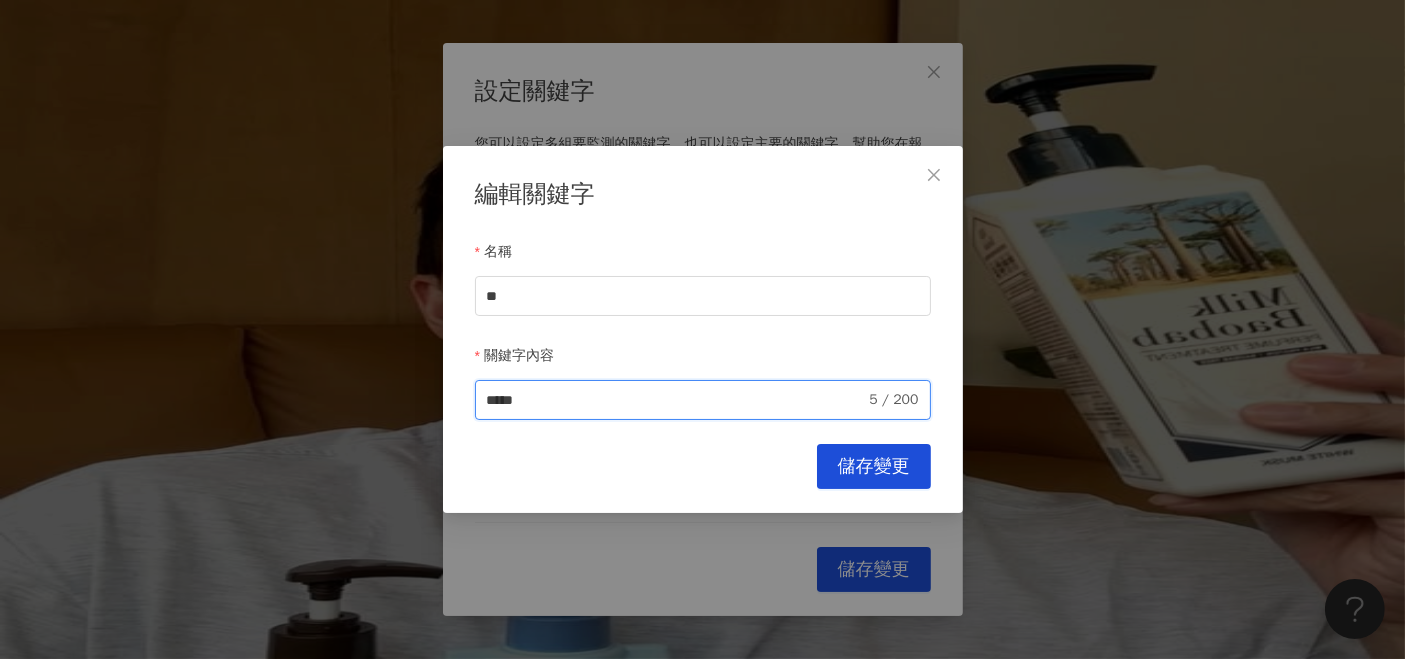 click on "****" at bounding box center (676, 400) 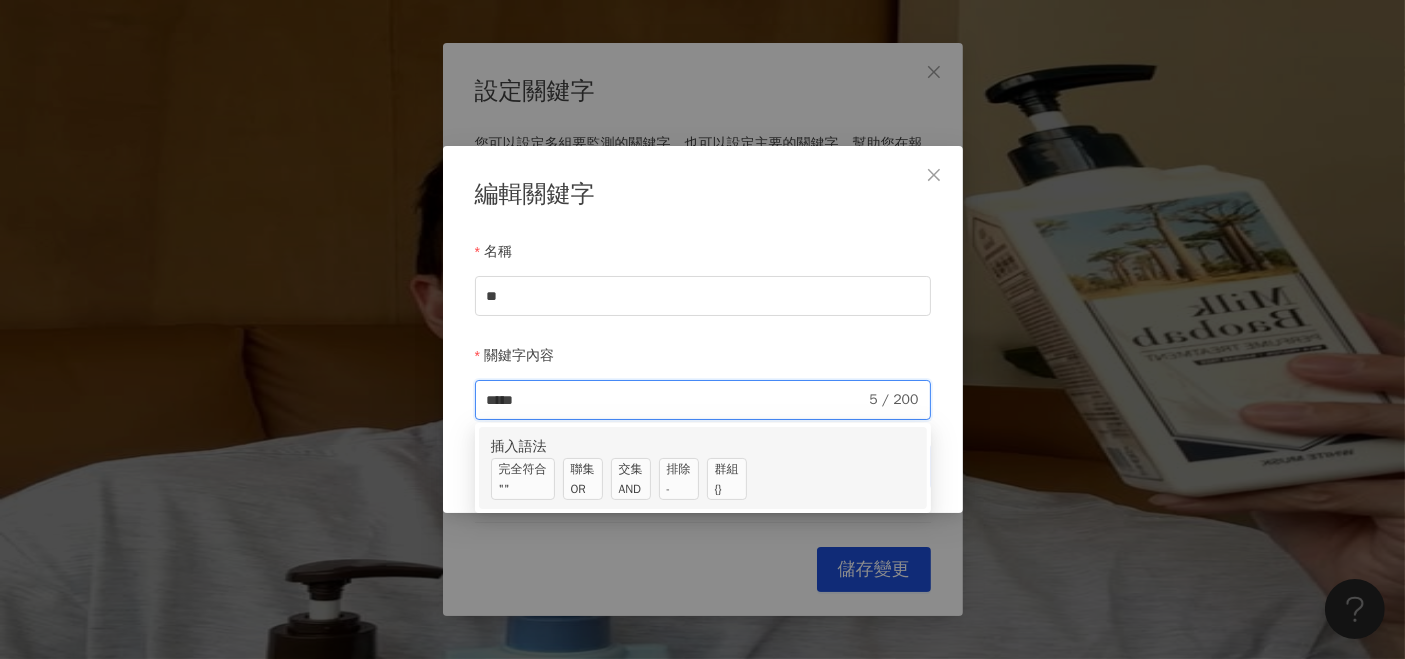 click on "OR" at bounding box center [583, 489] 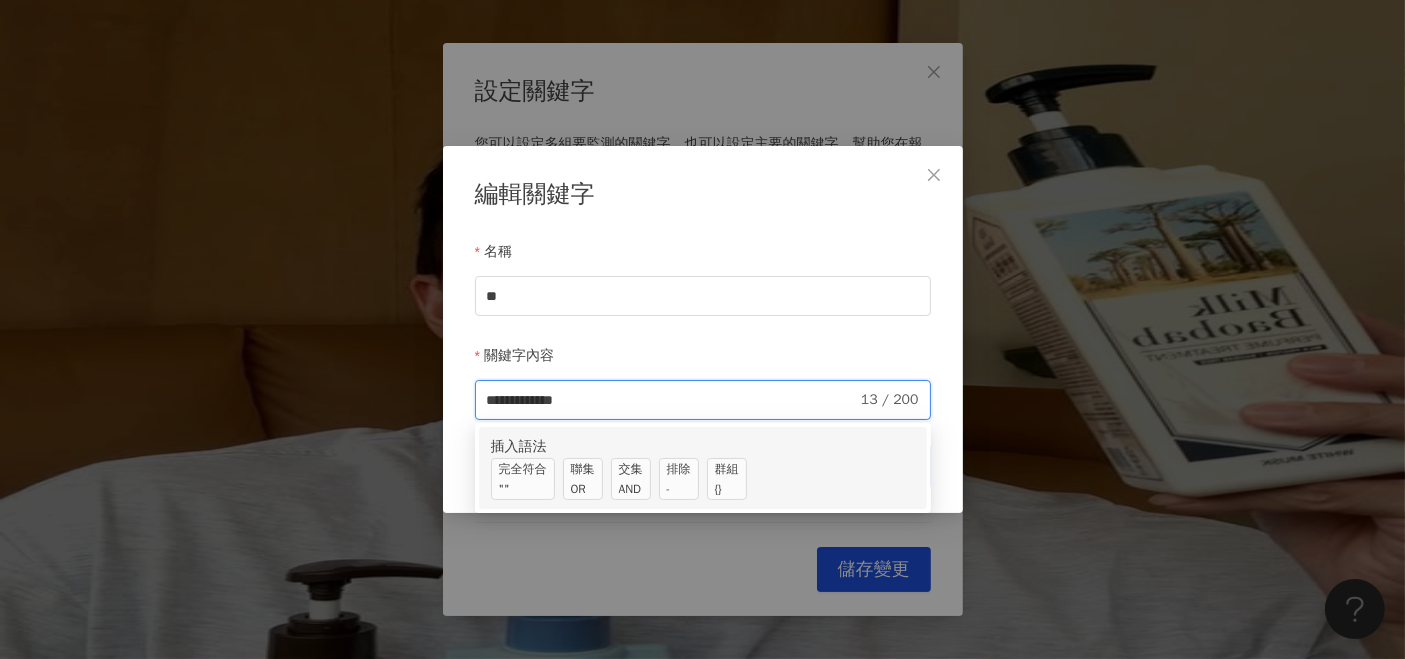 click on "OR" at bounding box center (583, 489) 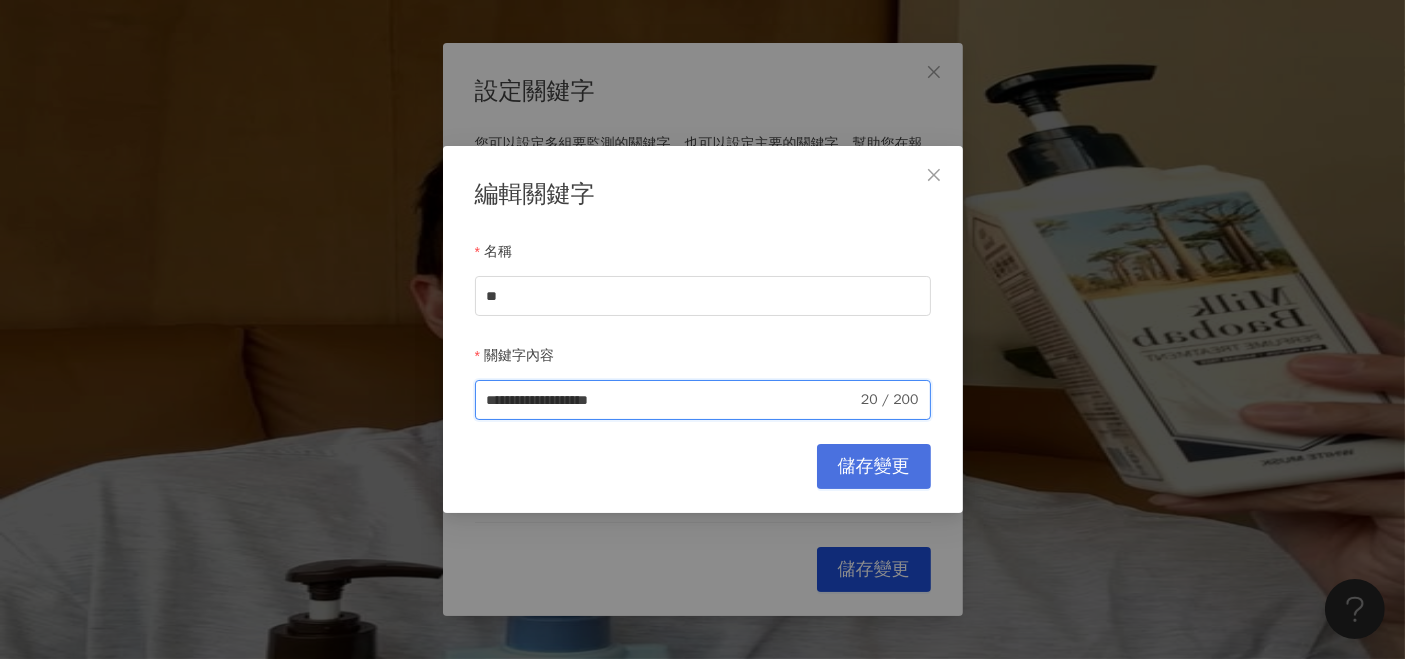 type on "**********" 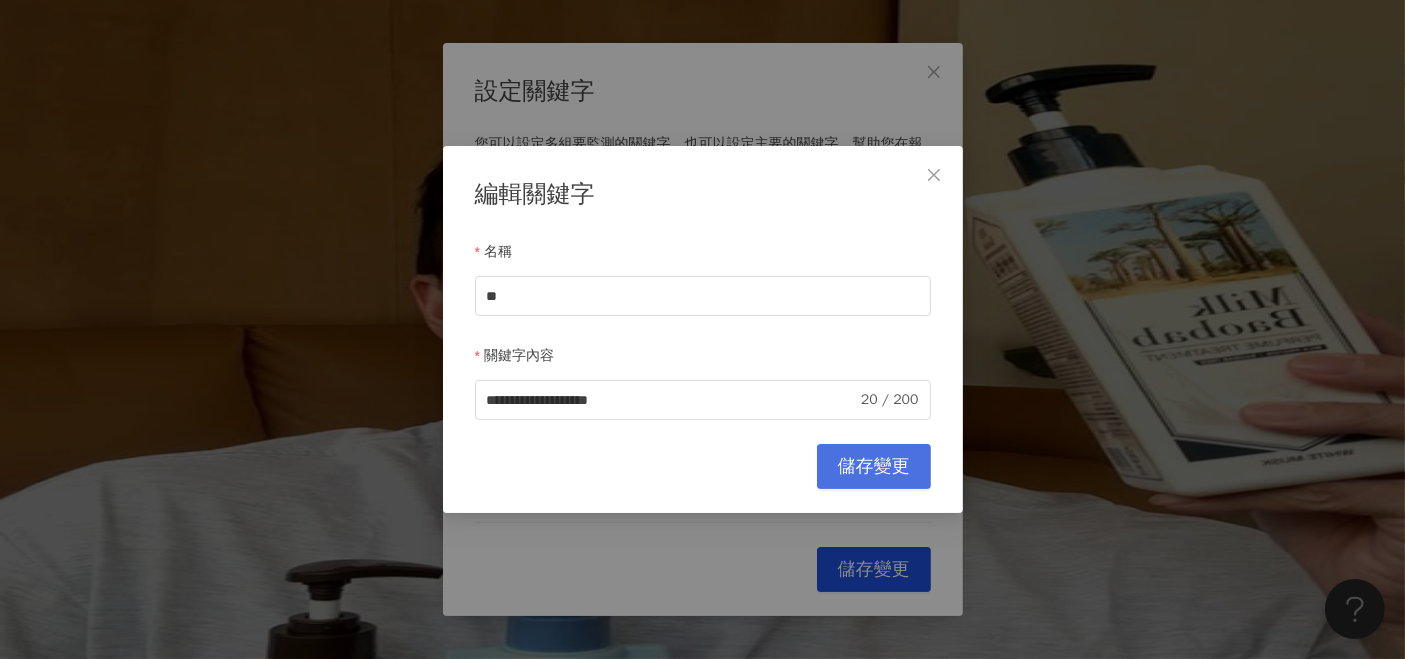 click on "儲存變更" at bounding box center [874, 467] 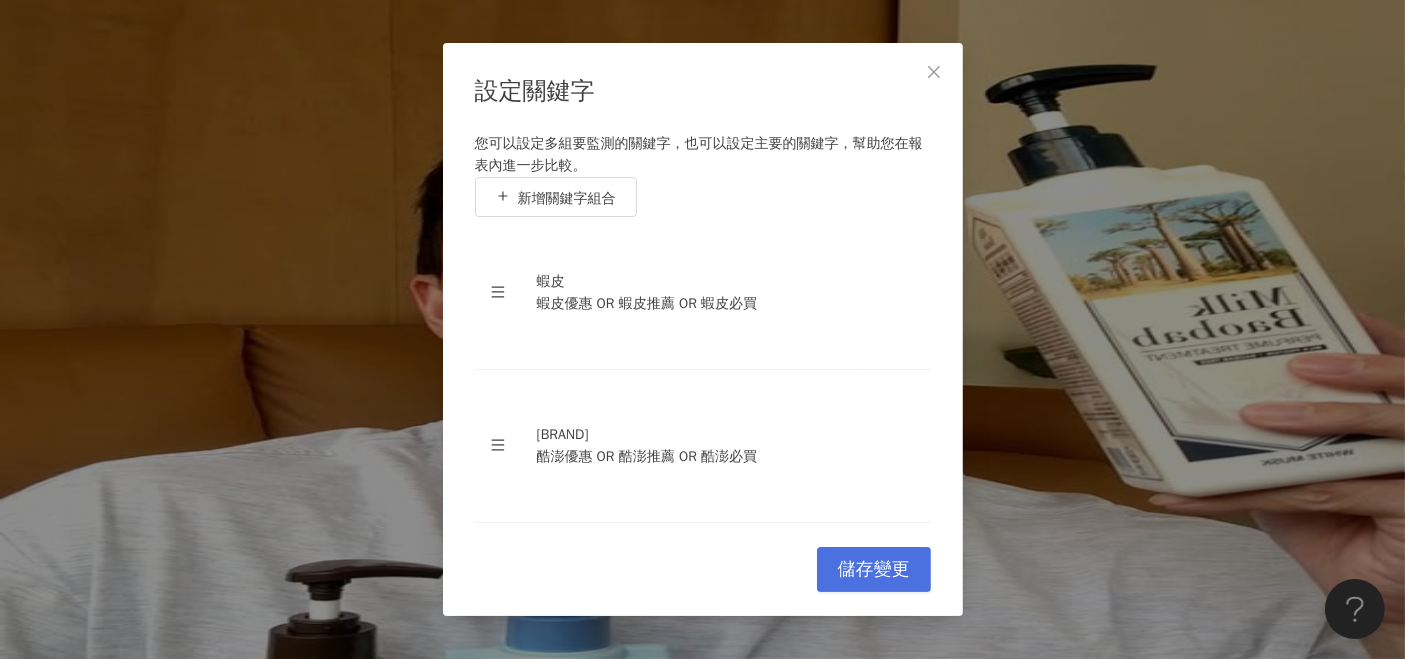 click on "儲存變更" at bounding box center [874, 570] 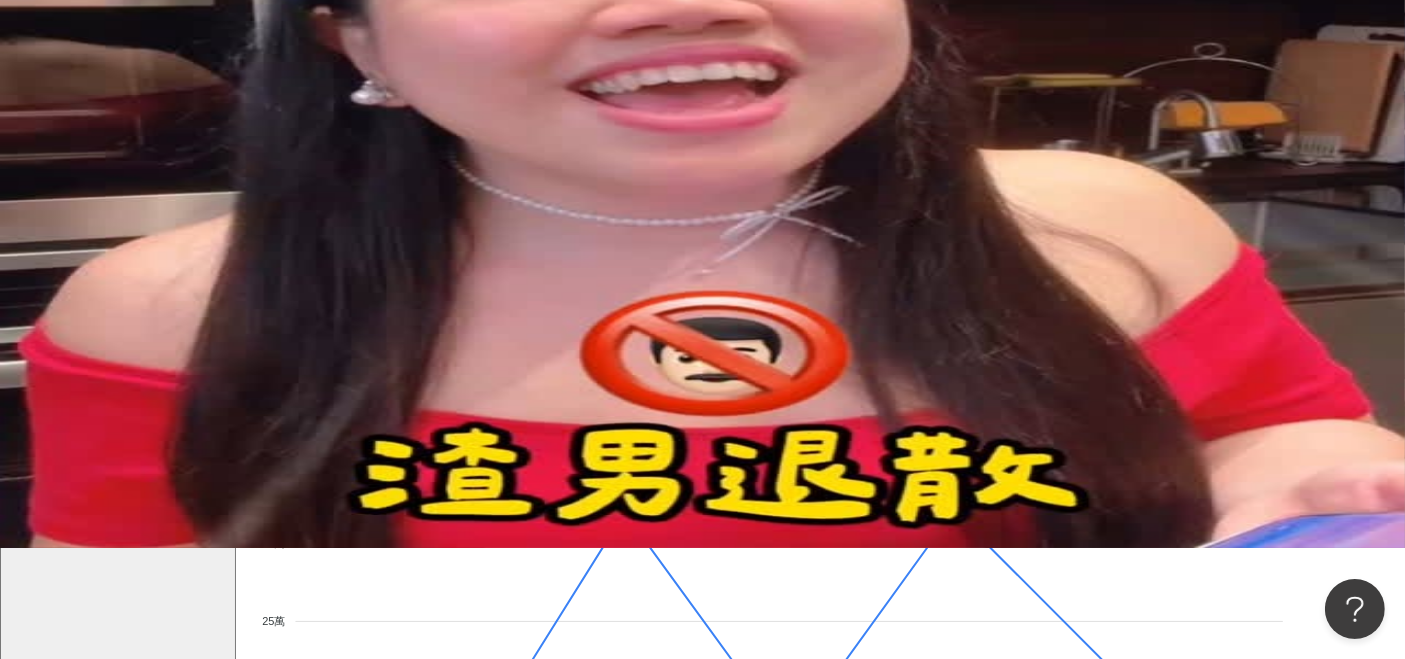 scroll, scrollTop: 111, scrollLeft: 0, axis: vertical 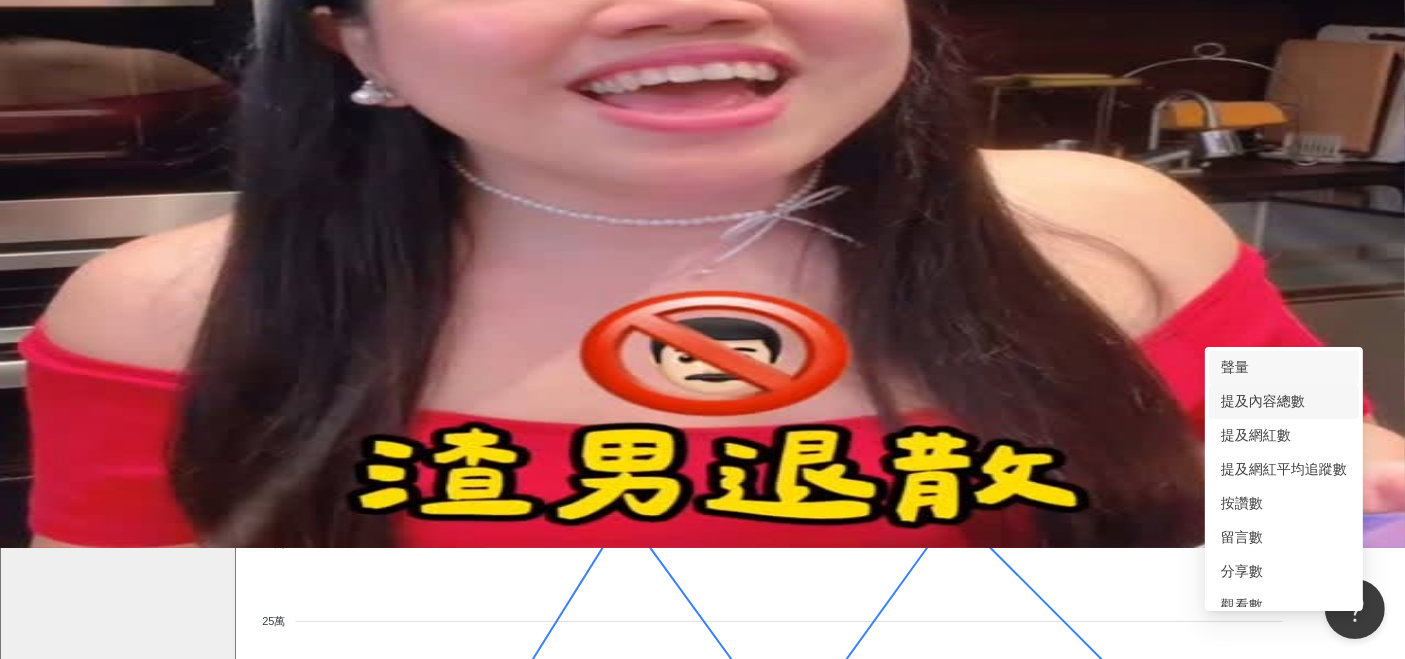 click on "提及內容總數" at bounding box center [1284, 402] 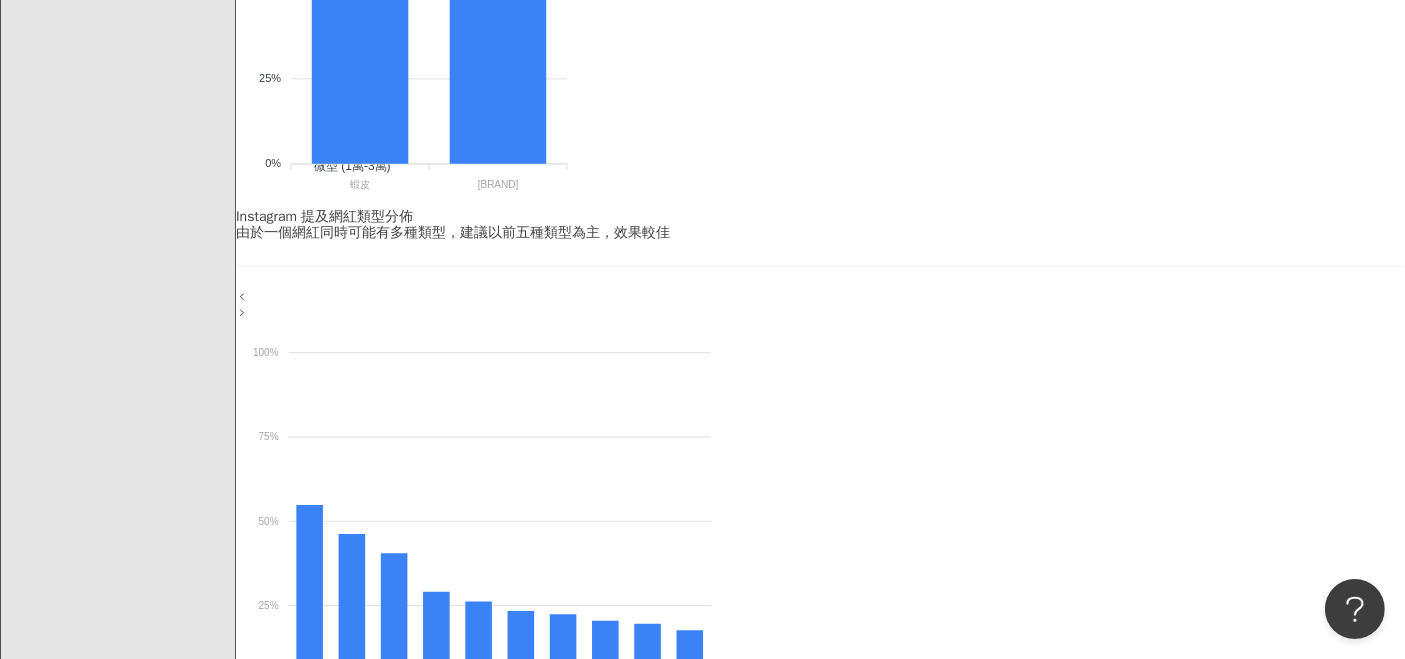 scroll, scrollTop: 1777, scrollLeft: 0, axis: vertical 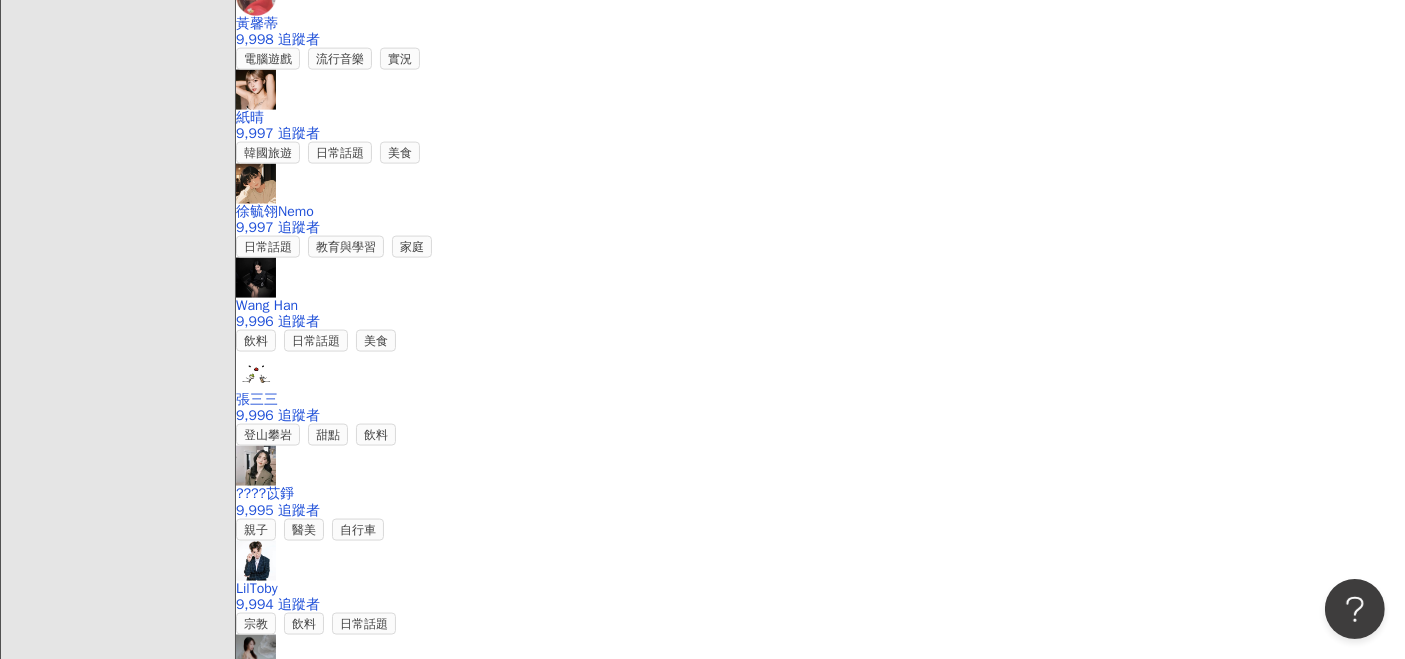 click on "**********" at bounding box center [384, -2588] 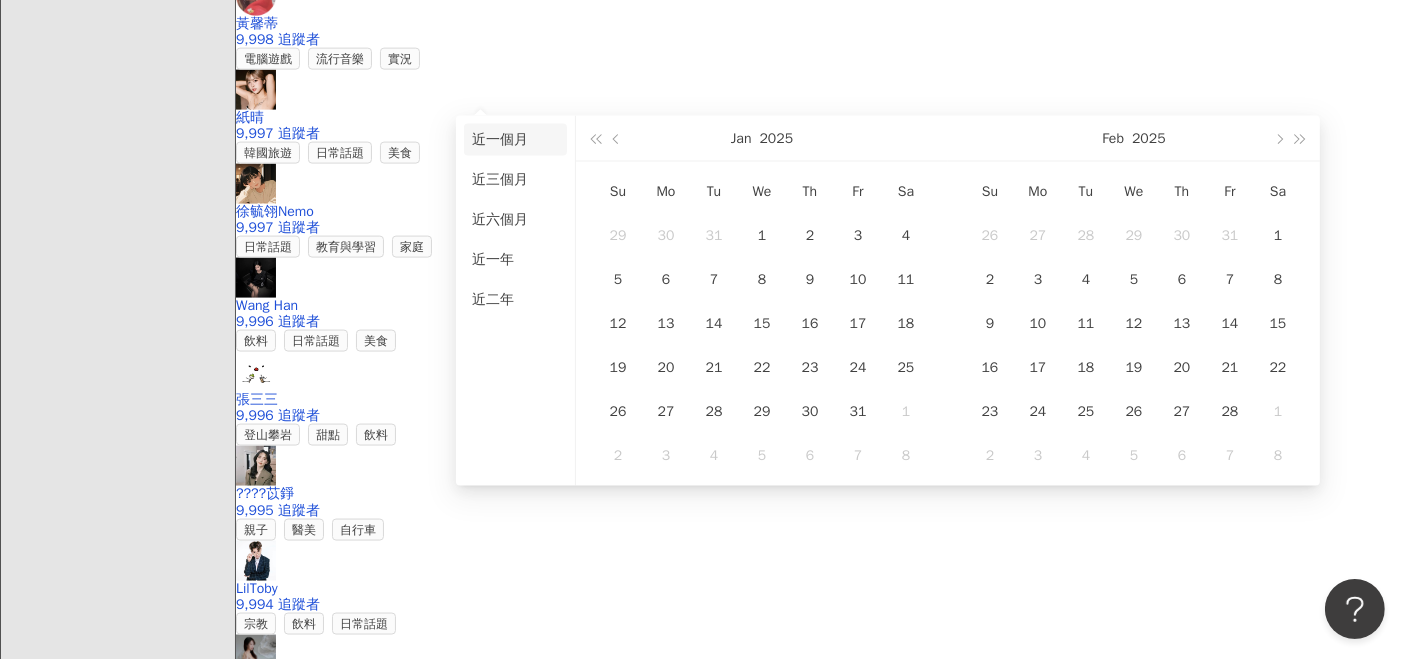 click on "近一個月" at bounding box center (515, 140) 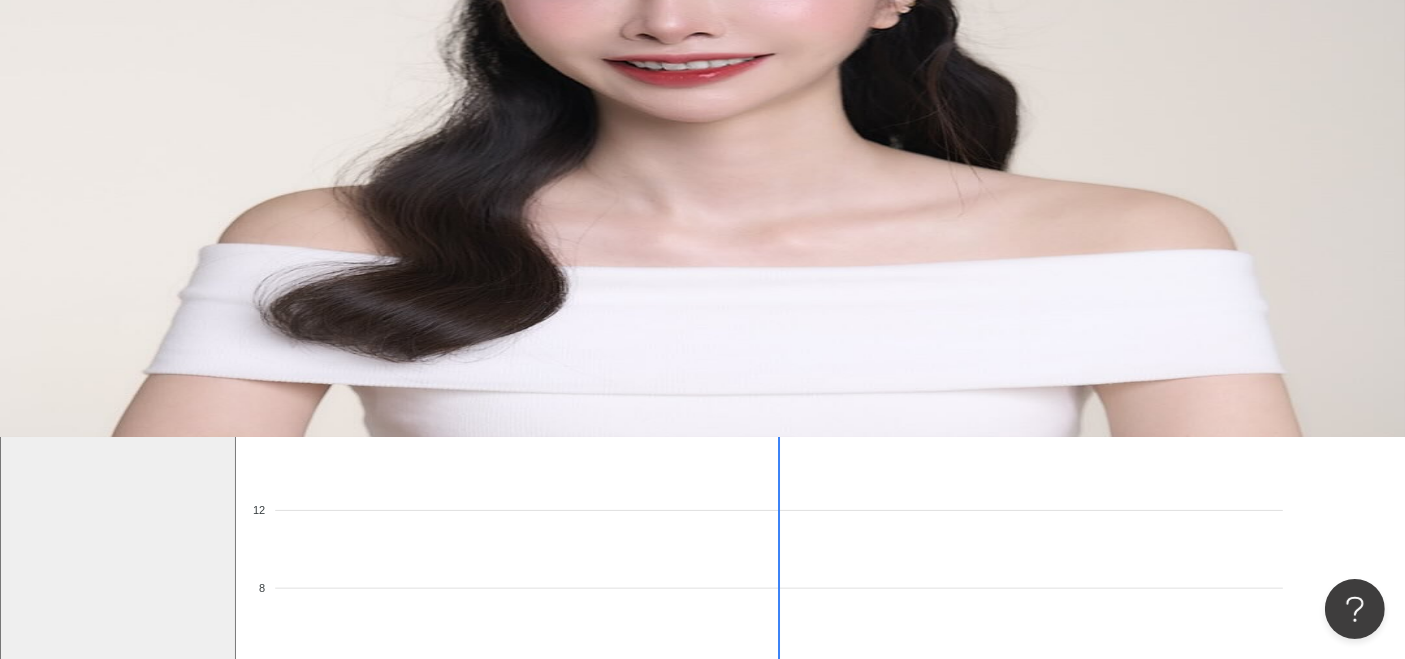 scroll, scrollTop: 320, scrollLeft: 0, axis: vertical 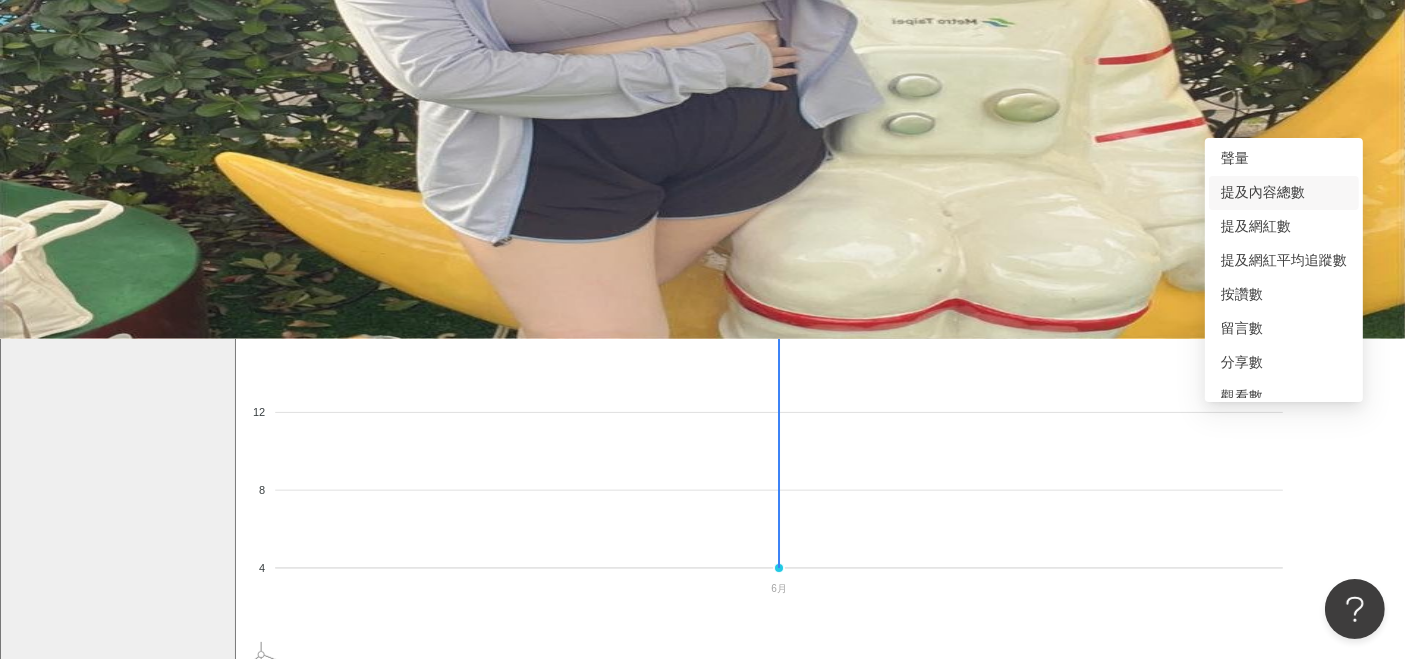 click on "提及內容總數" at bounding box center (296, 162) 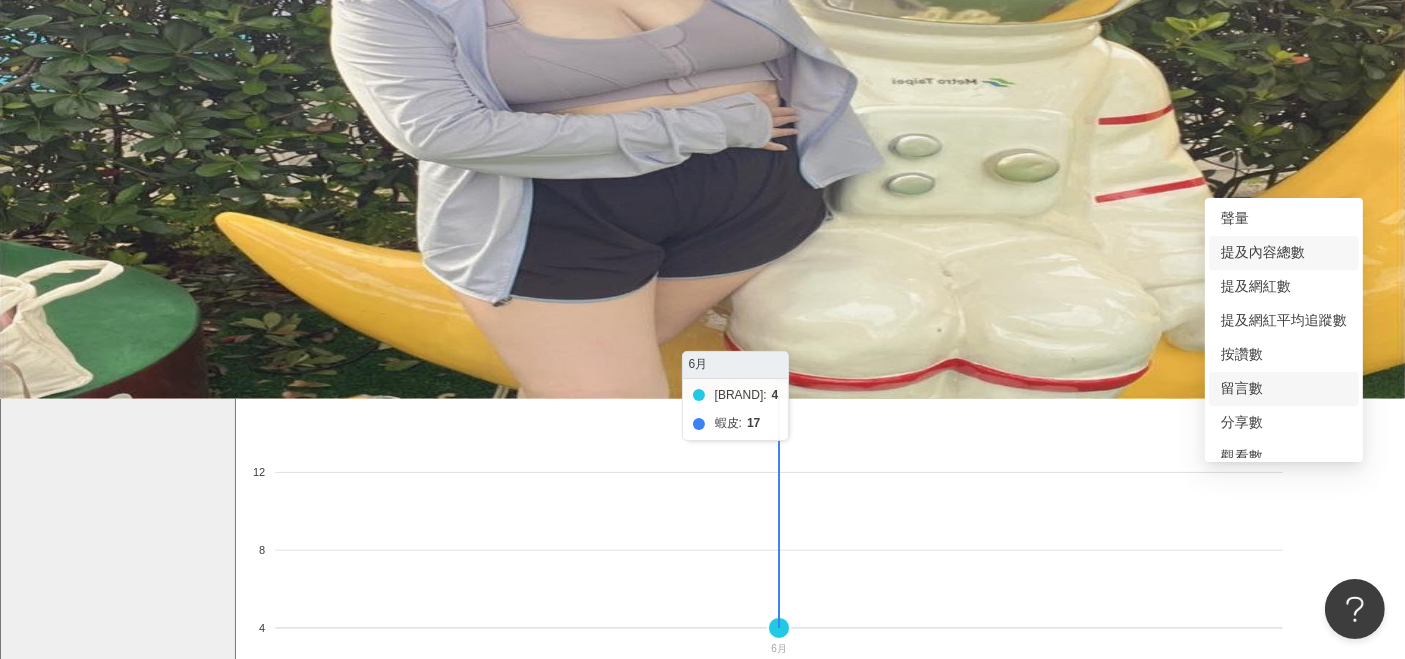 scroll, scrollTop: 209, scrollLeft: 0, axis: vertical 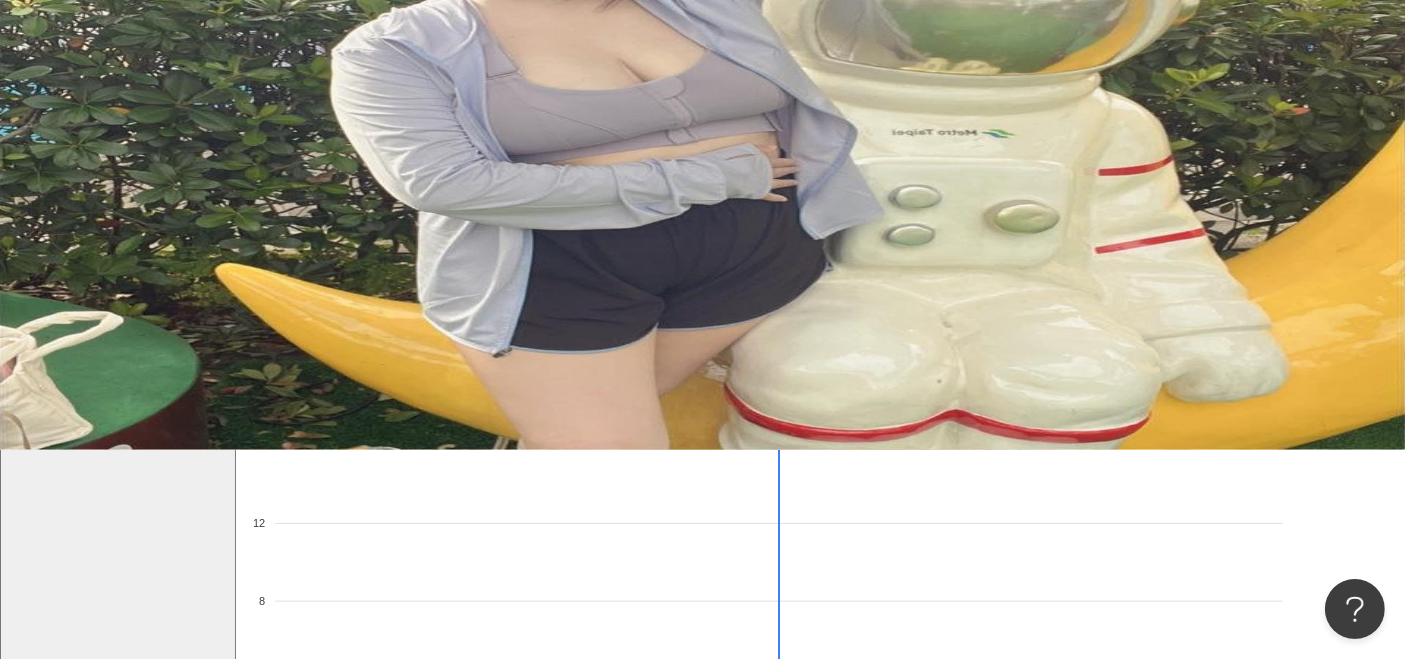 click on "Instagram" at bounding box center [285, 106] 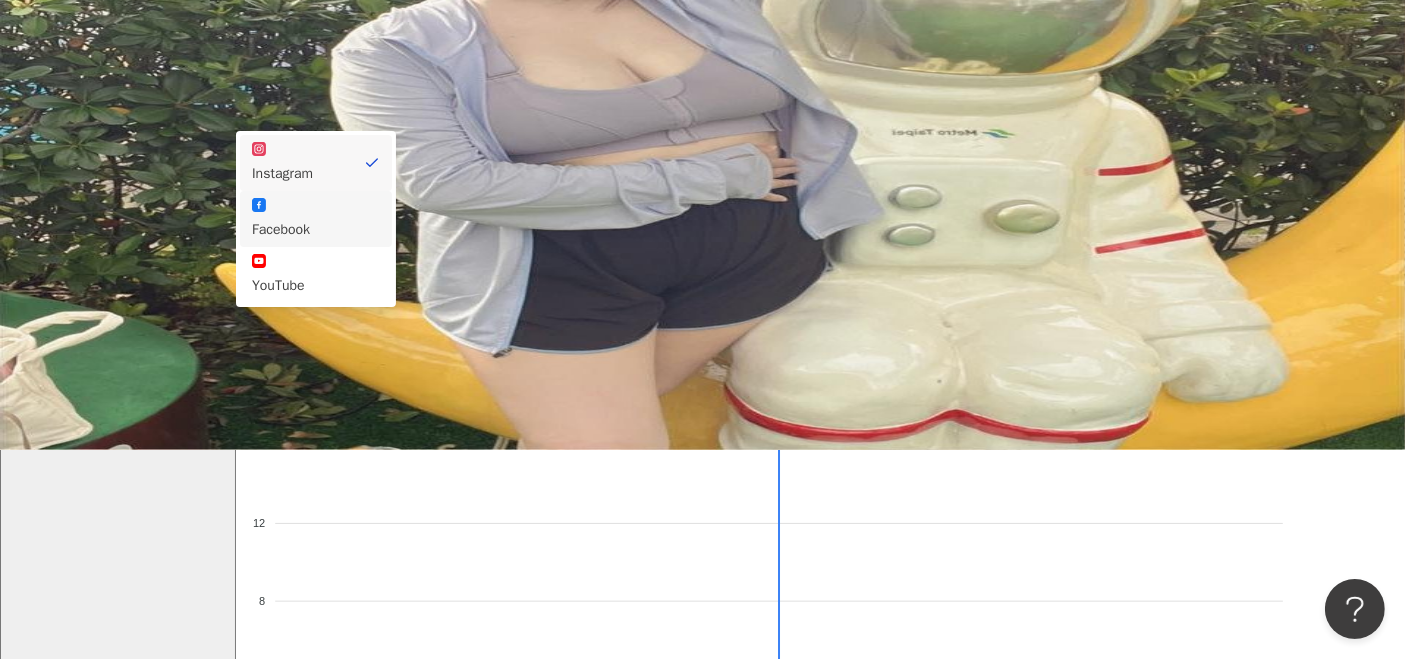 click on "Facebook" at bounding box center (316, 219) 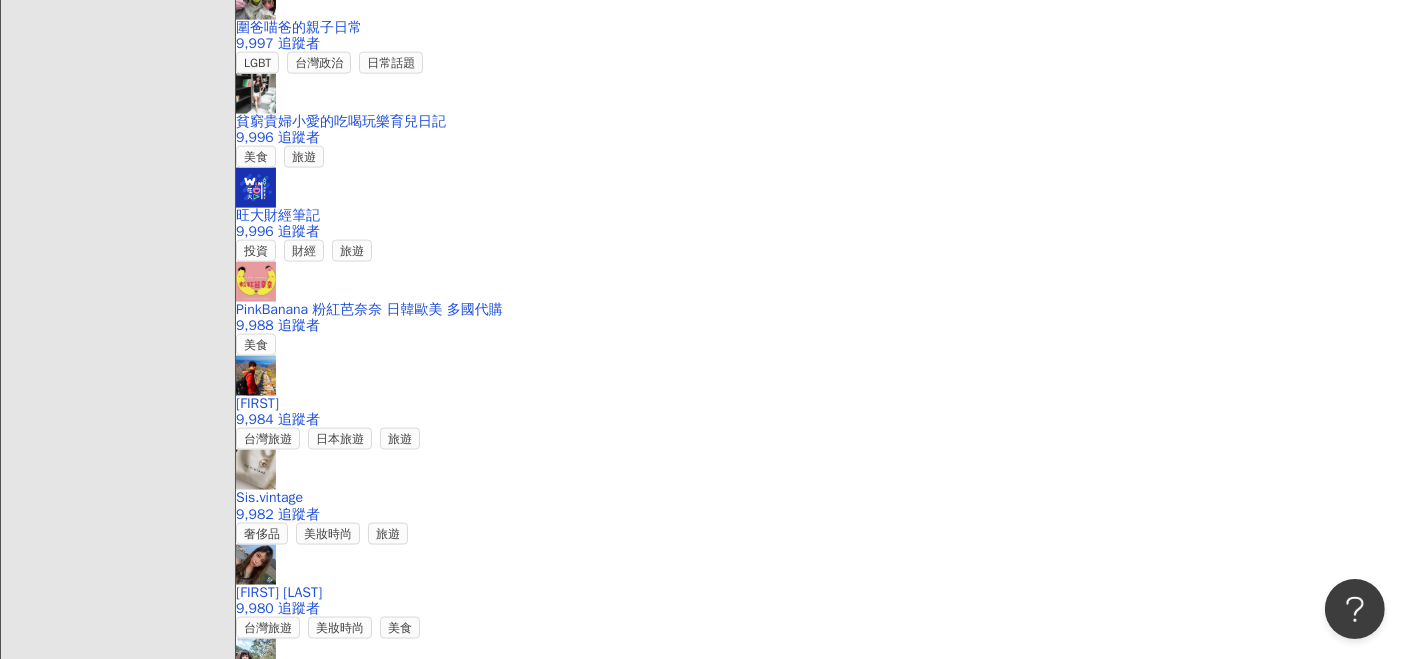 scroll, scrollTop: 2876, scrollLeft: 0, axis: vertical 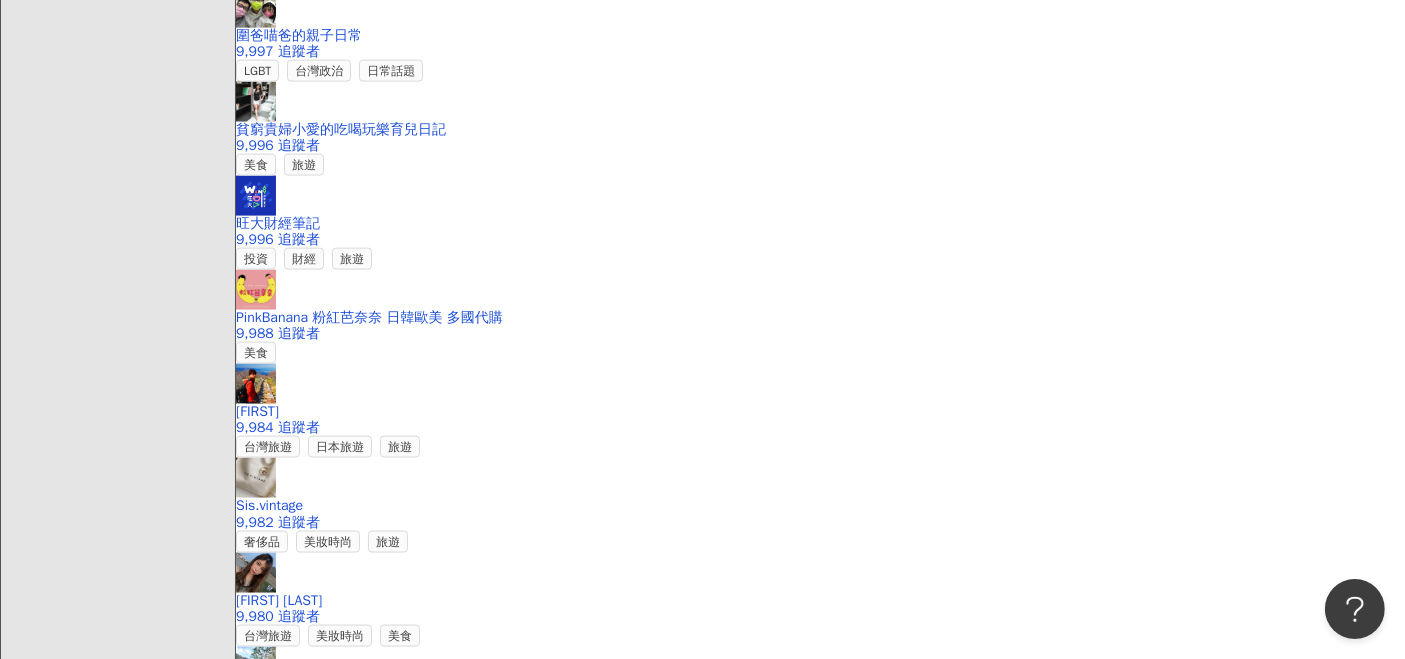 click on "最新內容" at bounding box center [572, 906] 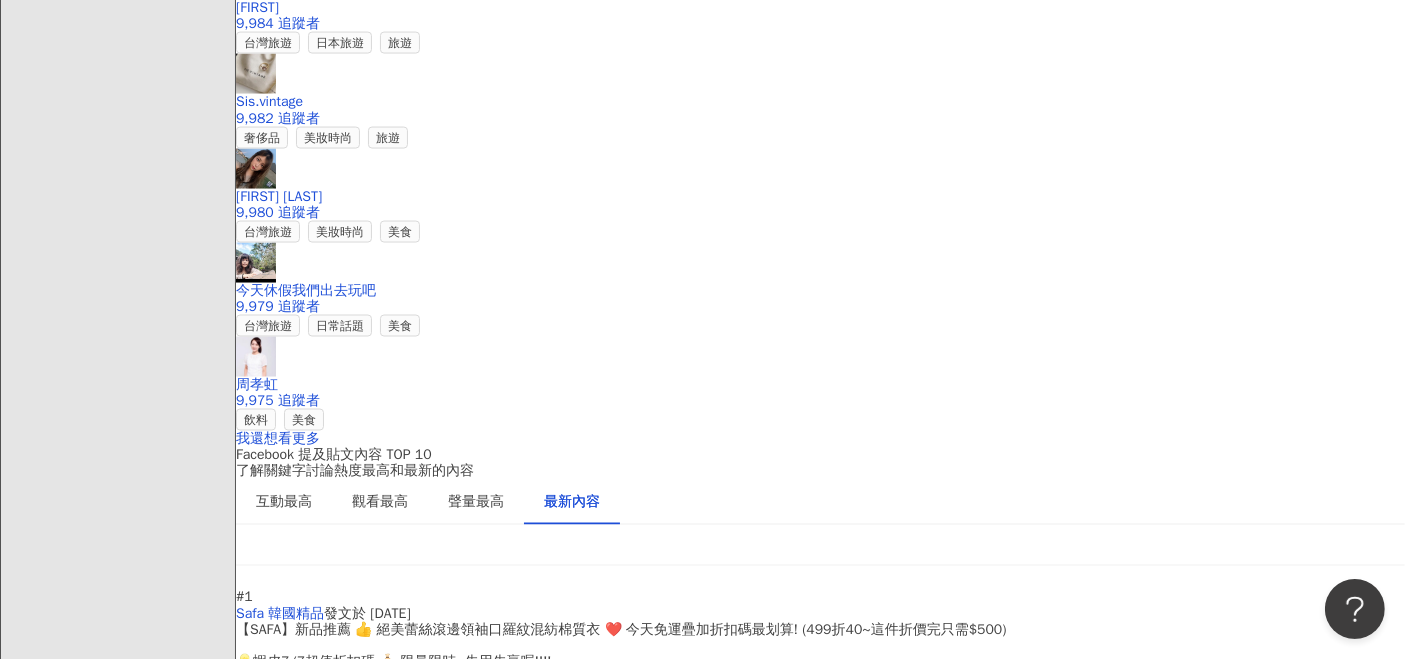 scroll, scrollTop: 3320, scrollLeft: 0, axis: vertical 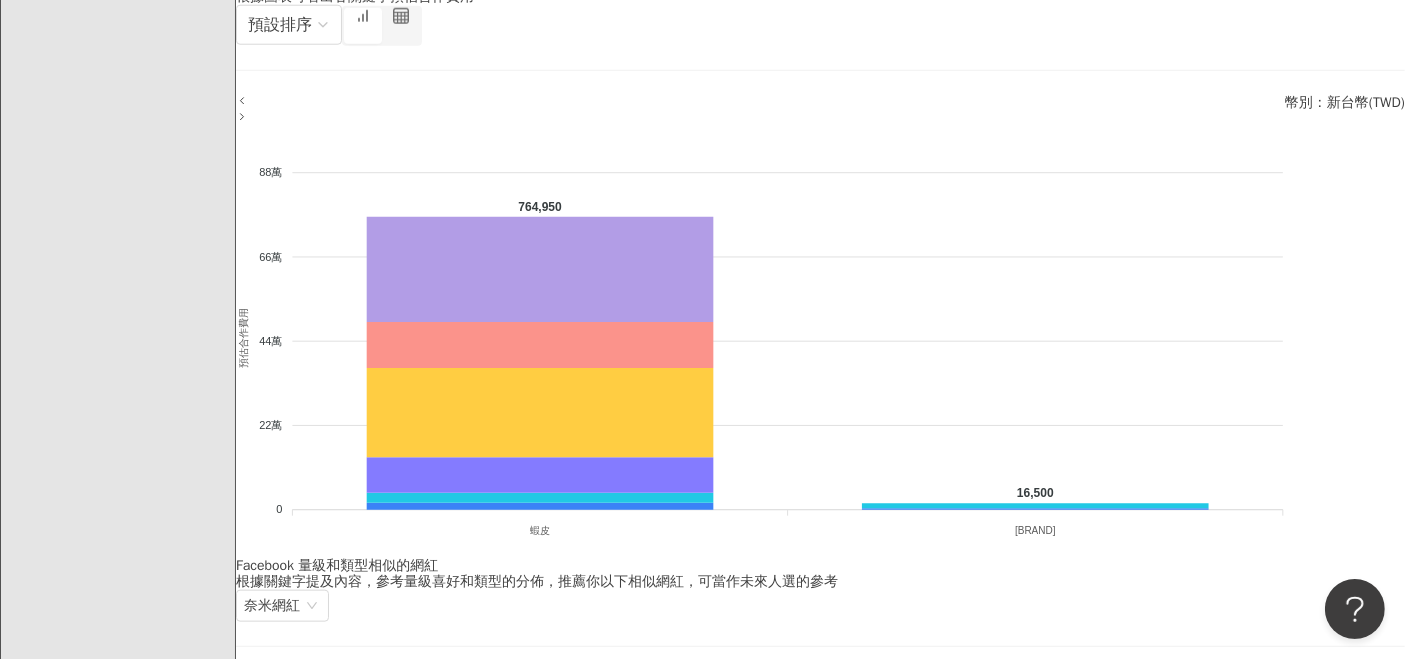 click on "**********" at bounding box center [381, -1798] 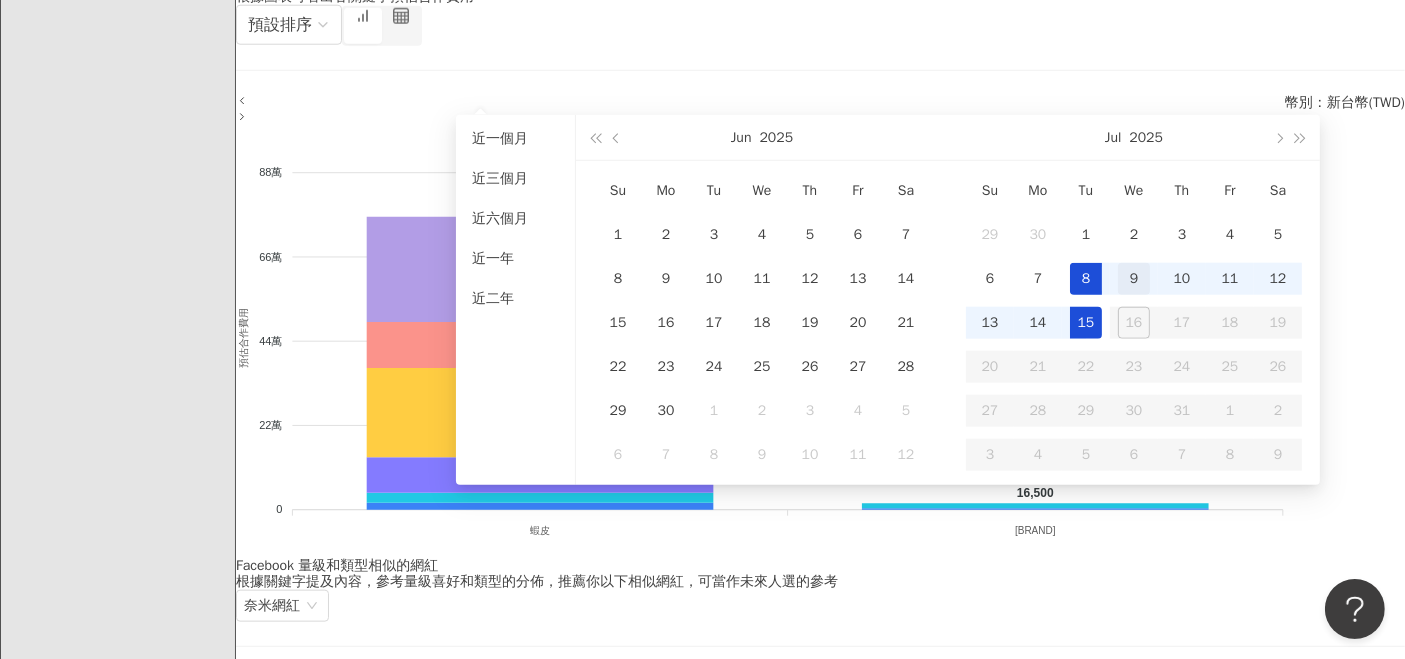 type on "**********" 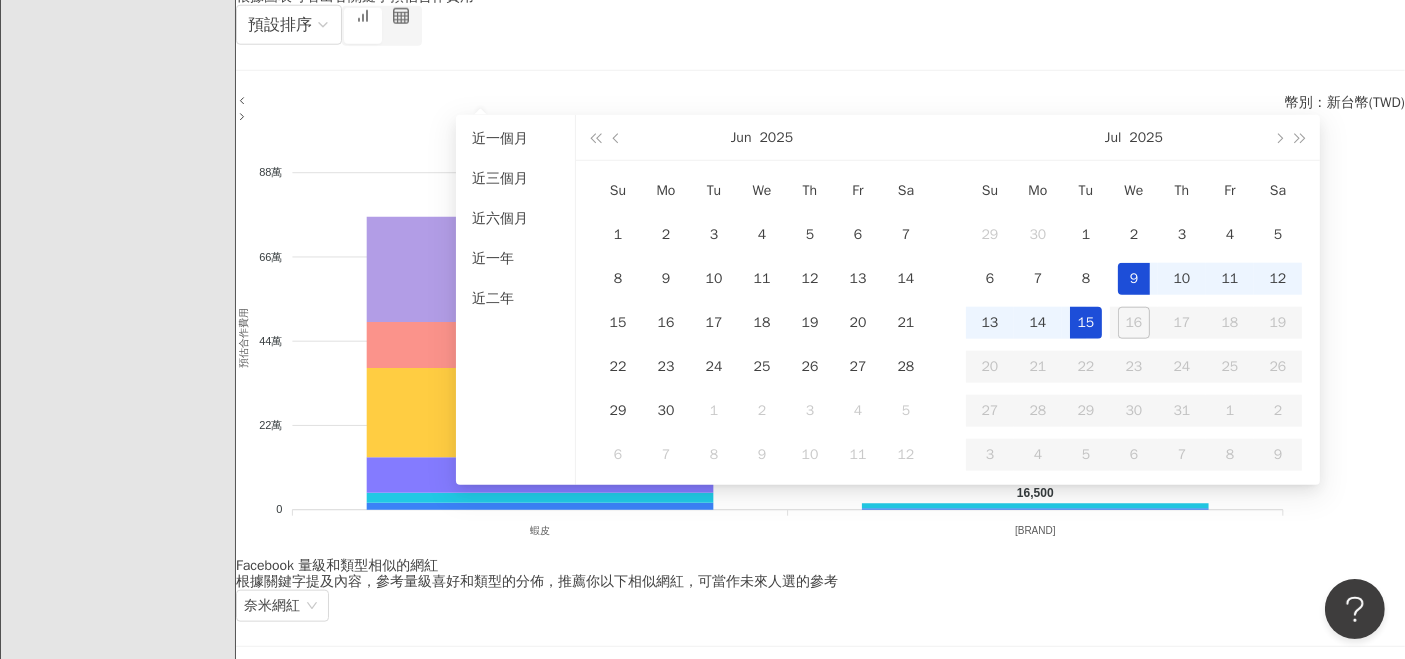 click on "9" at bounding box center (1134, 279) 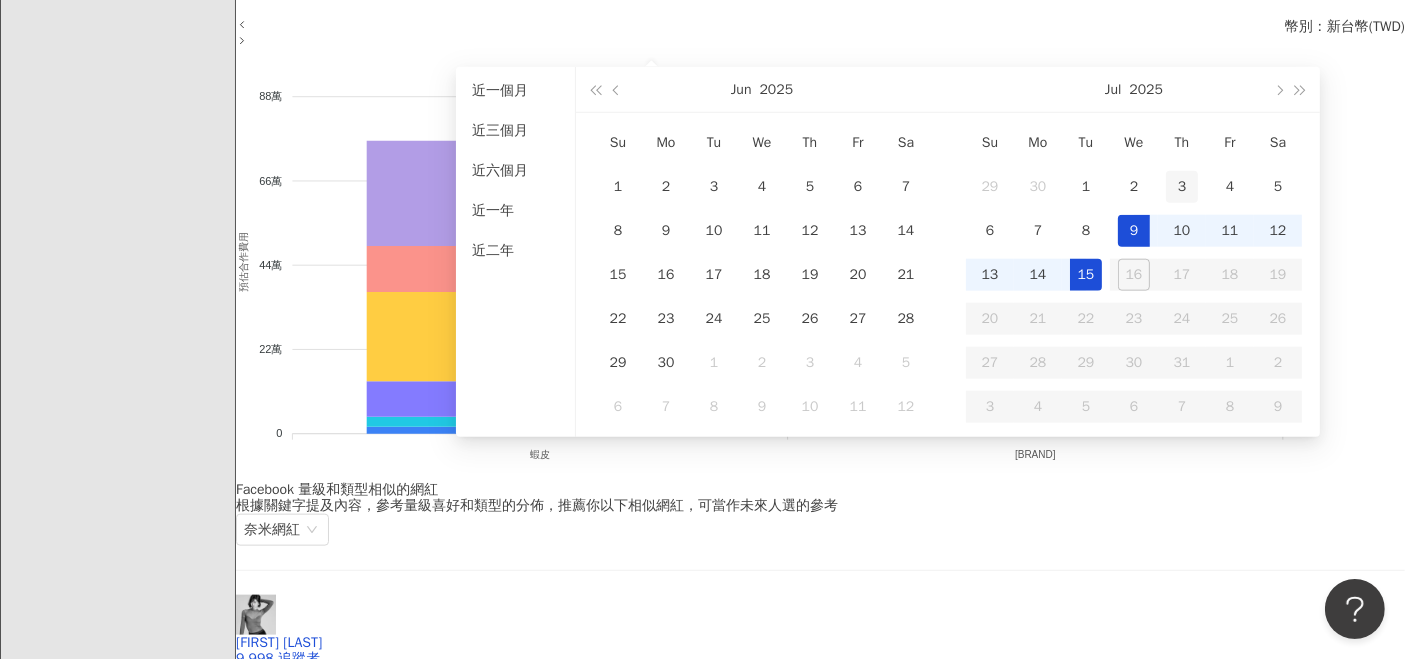scroll, scrollTop: 2209, scrollLeft: 0, axis: vertical 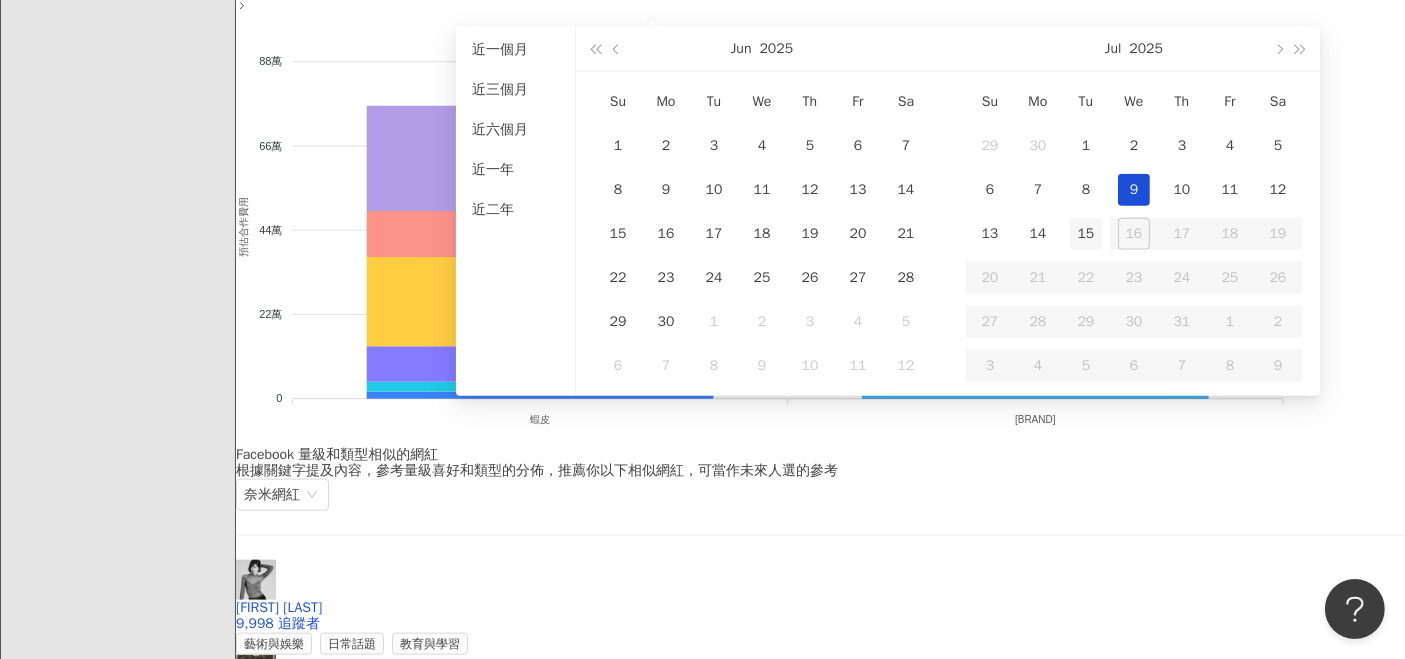type on "**********" 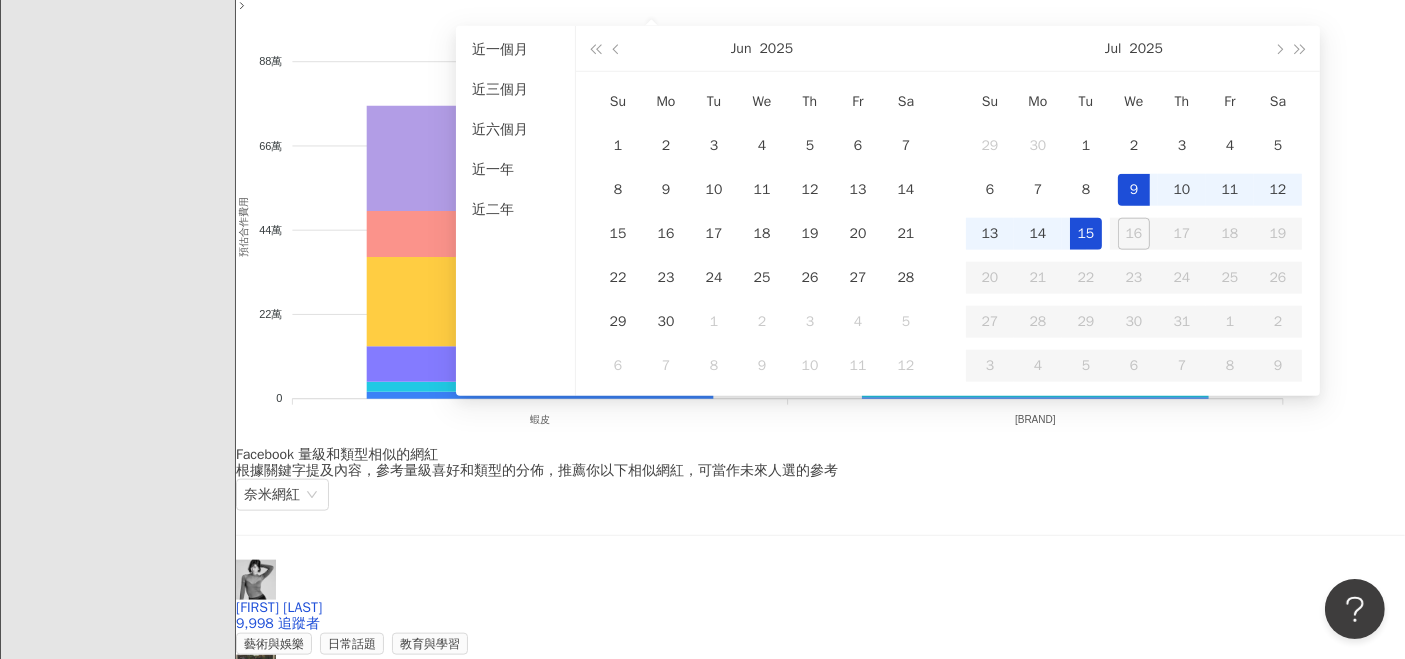 click on "15" at bounding box center [1086, 234] 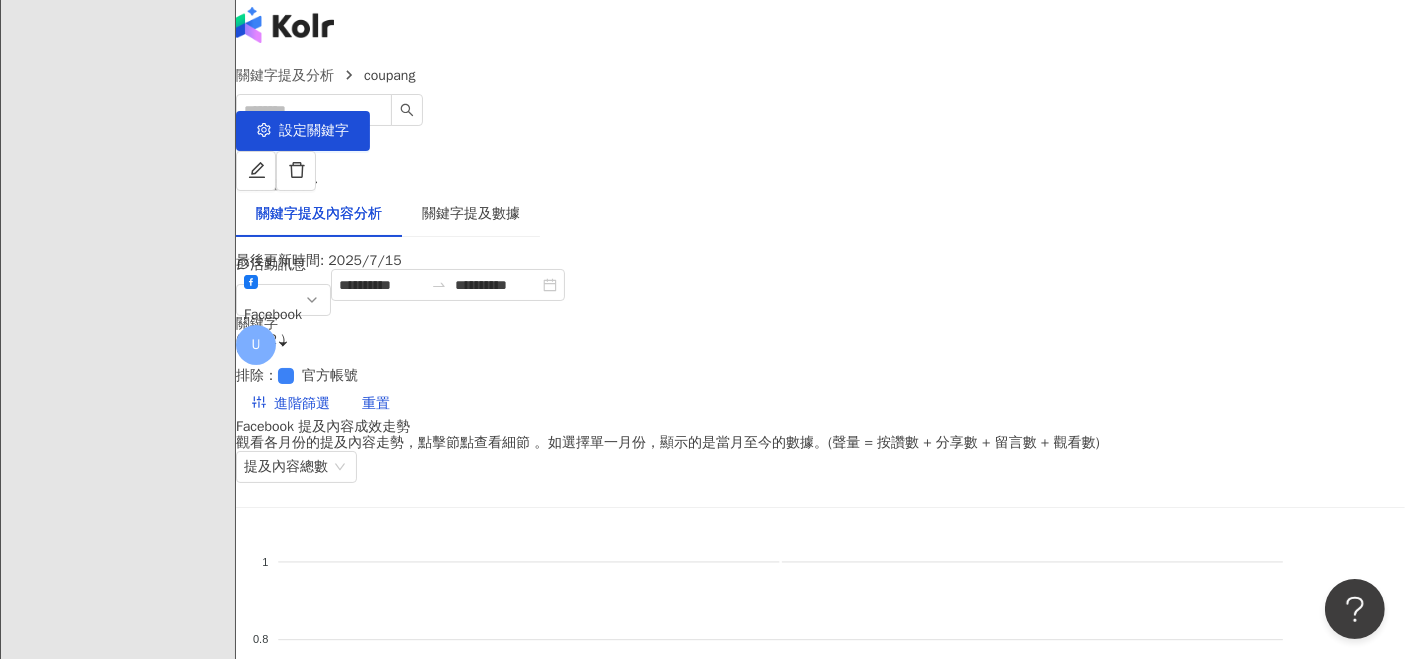 scroll, scrollTop: 0, scrollLeft: 0, axis: both 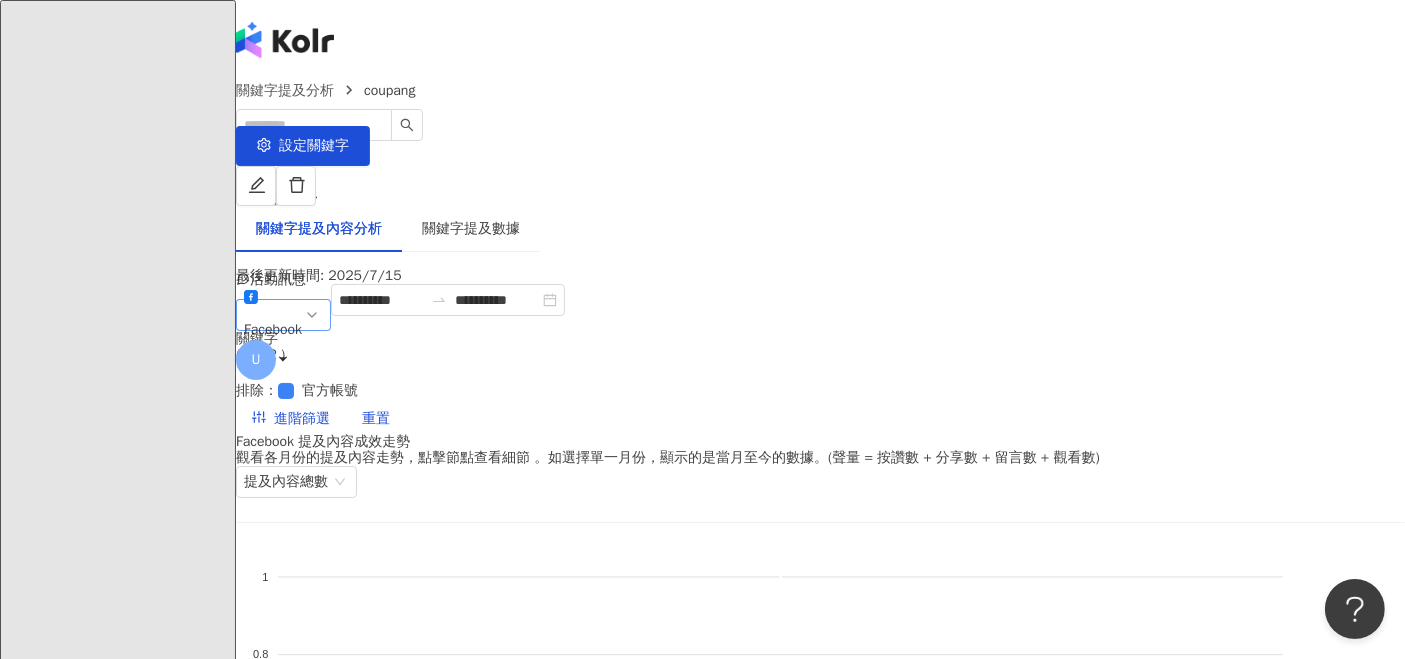 click on "Facebook" at bounding box center (273, 330) 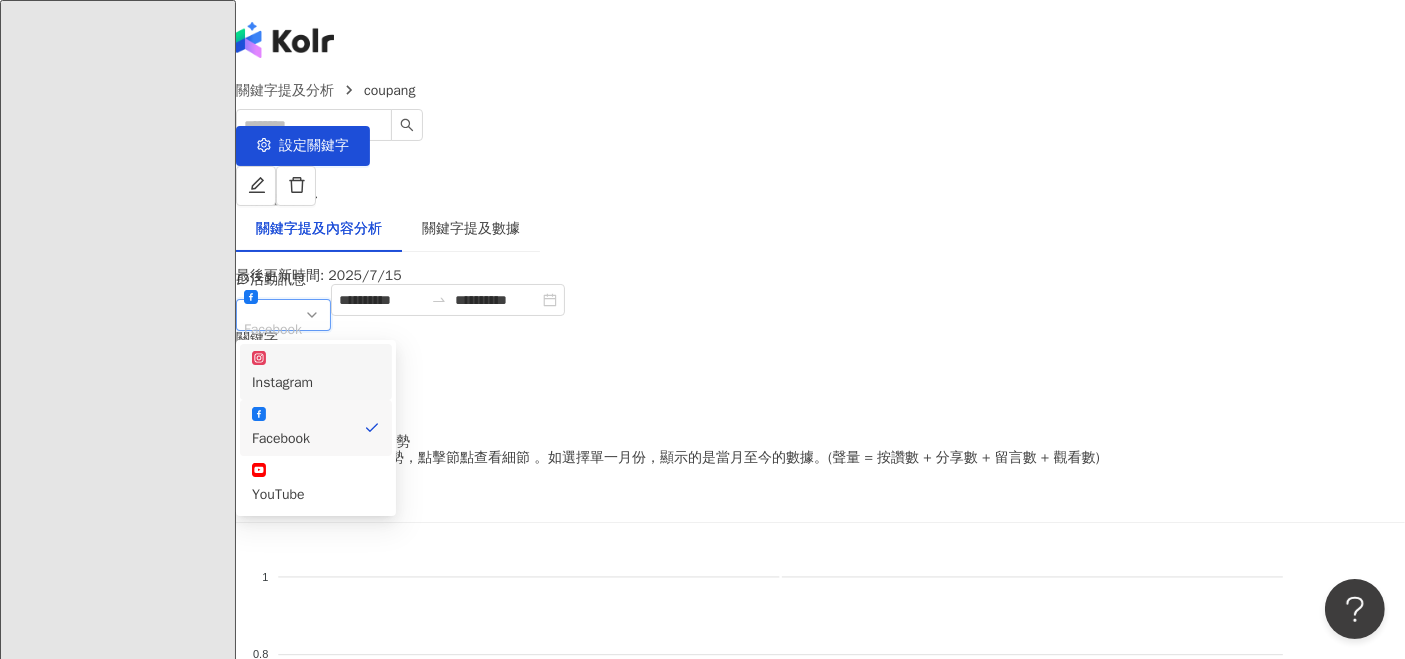 click on "Instagram" at bounding box center (316, 383) 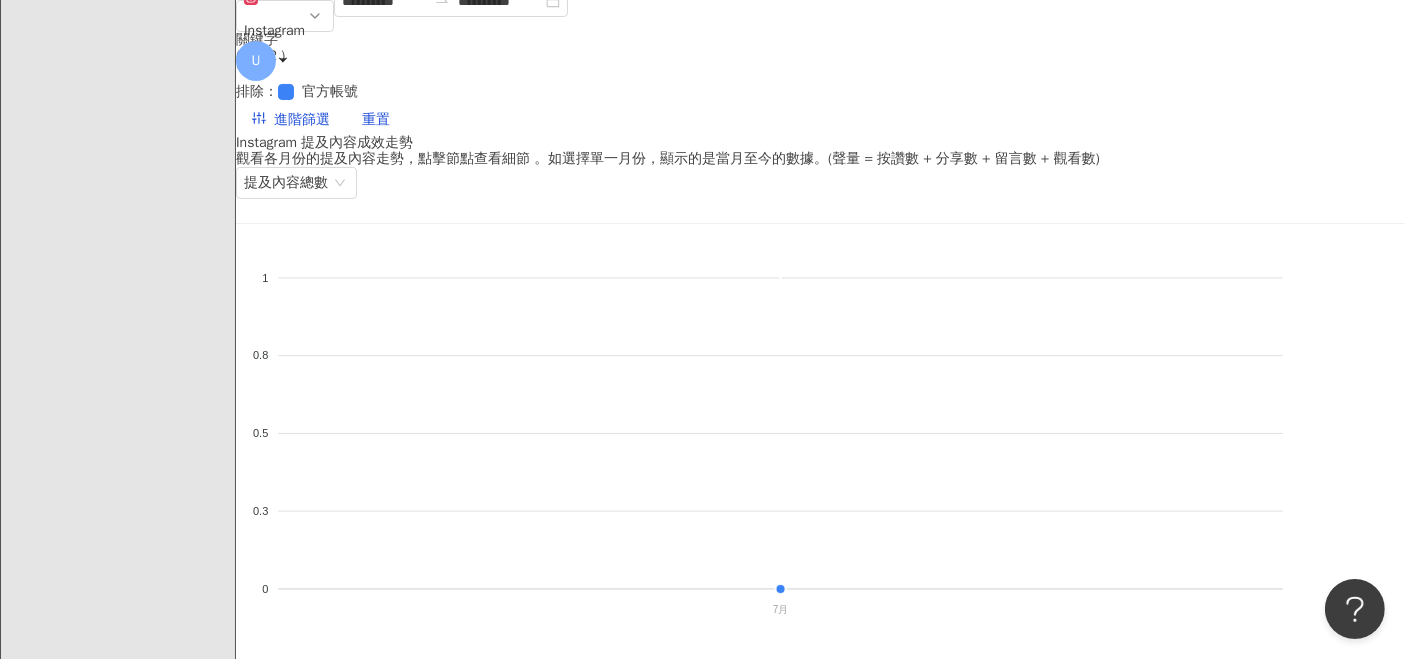 scroll, scrollTop: 333, scrollLeft: 0, axis: vertical 